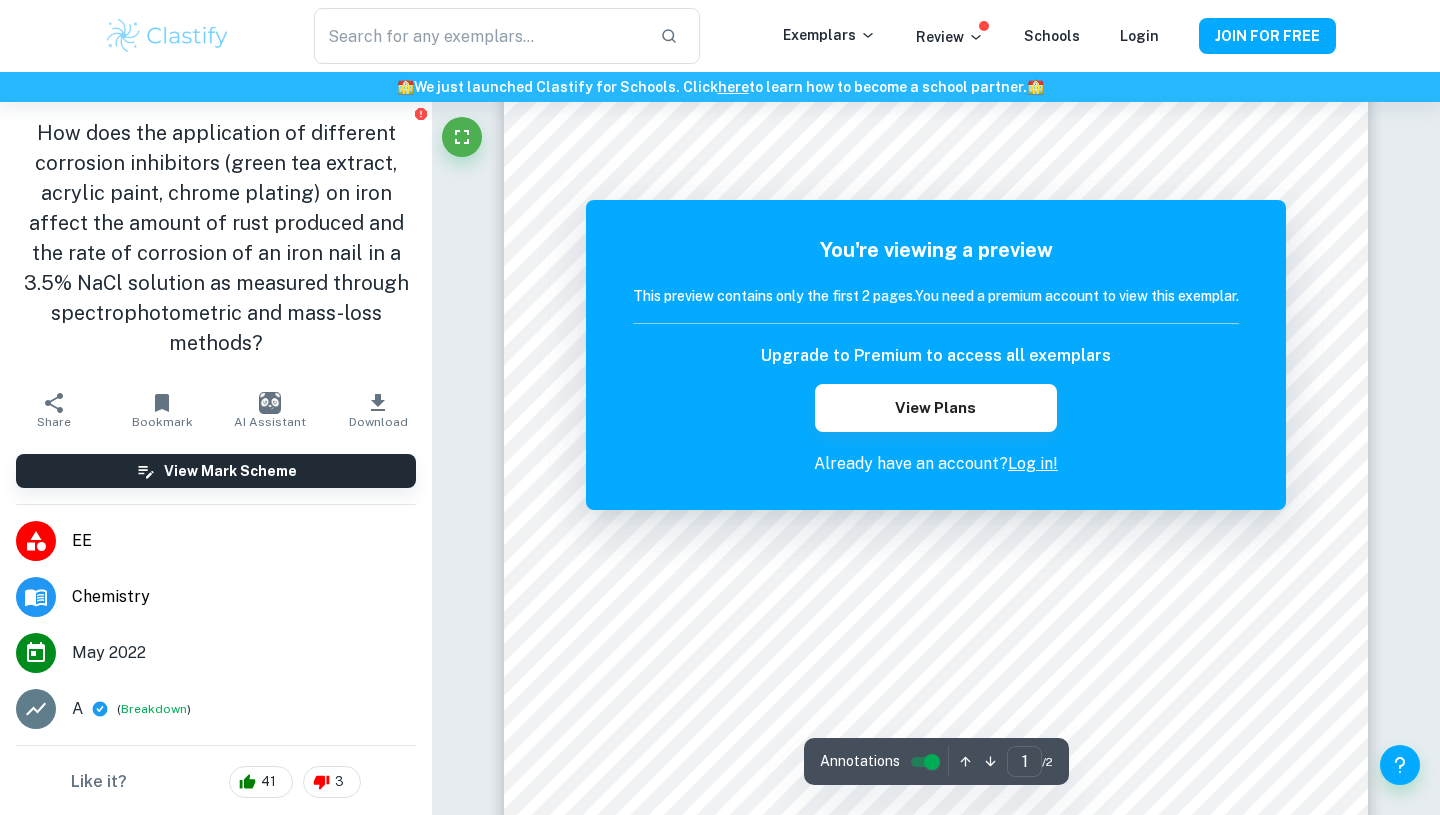 scroll, scrollTop: 0, scrollLeft: 0, axis: both 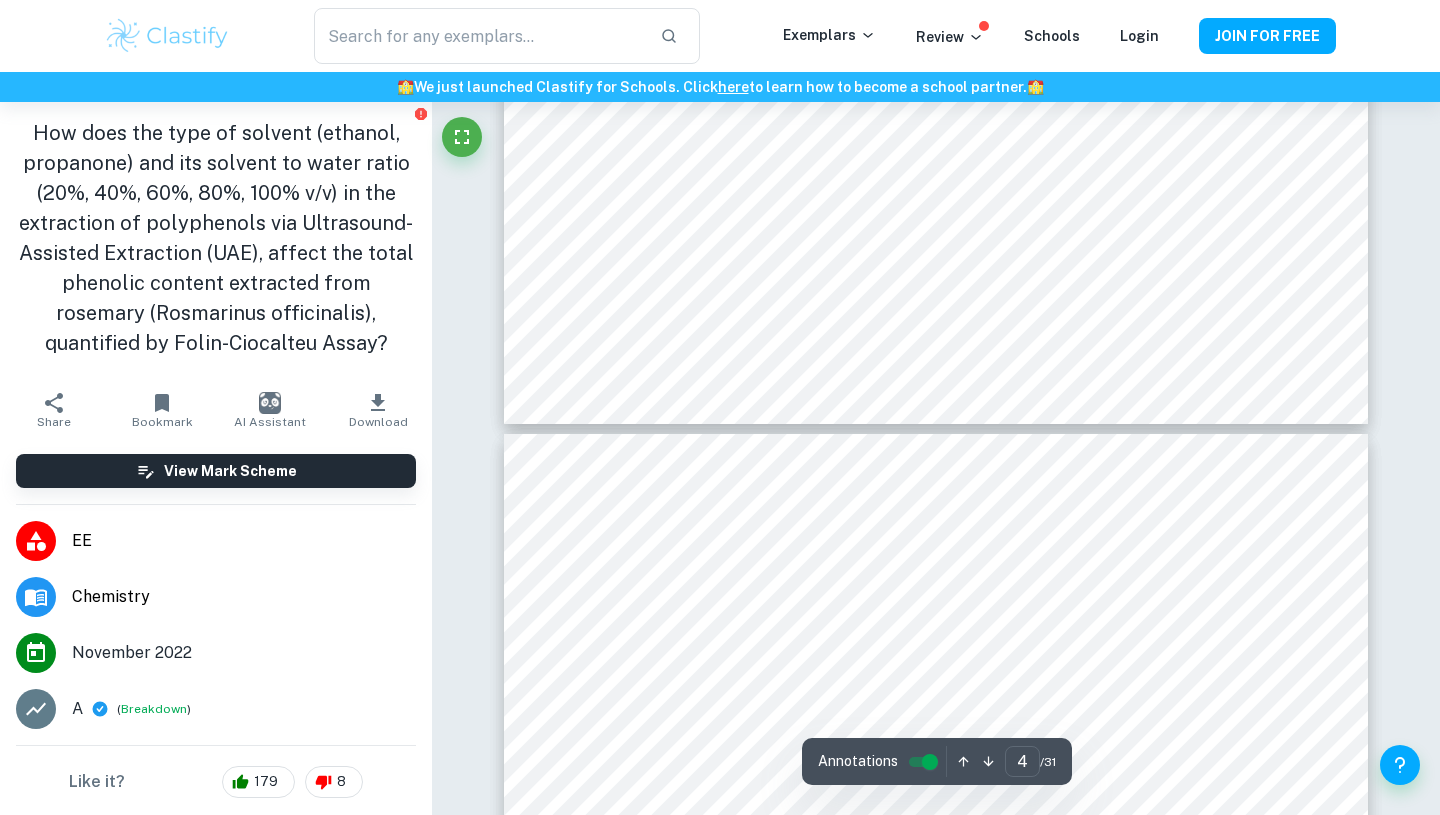 type on "5" 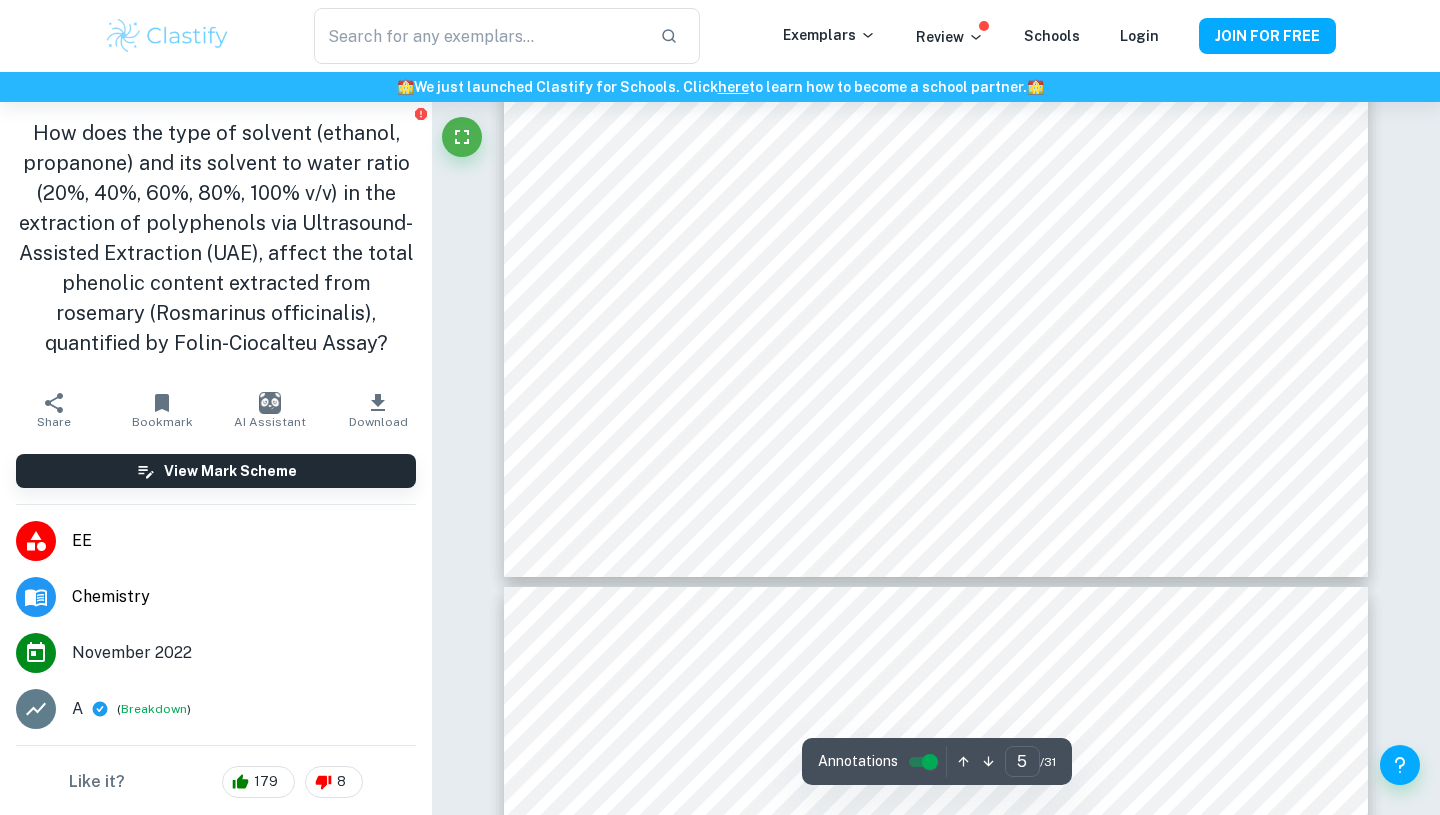 scroll, scrollTop: 6001, scrollLeft: 0, axis: vertical 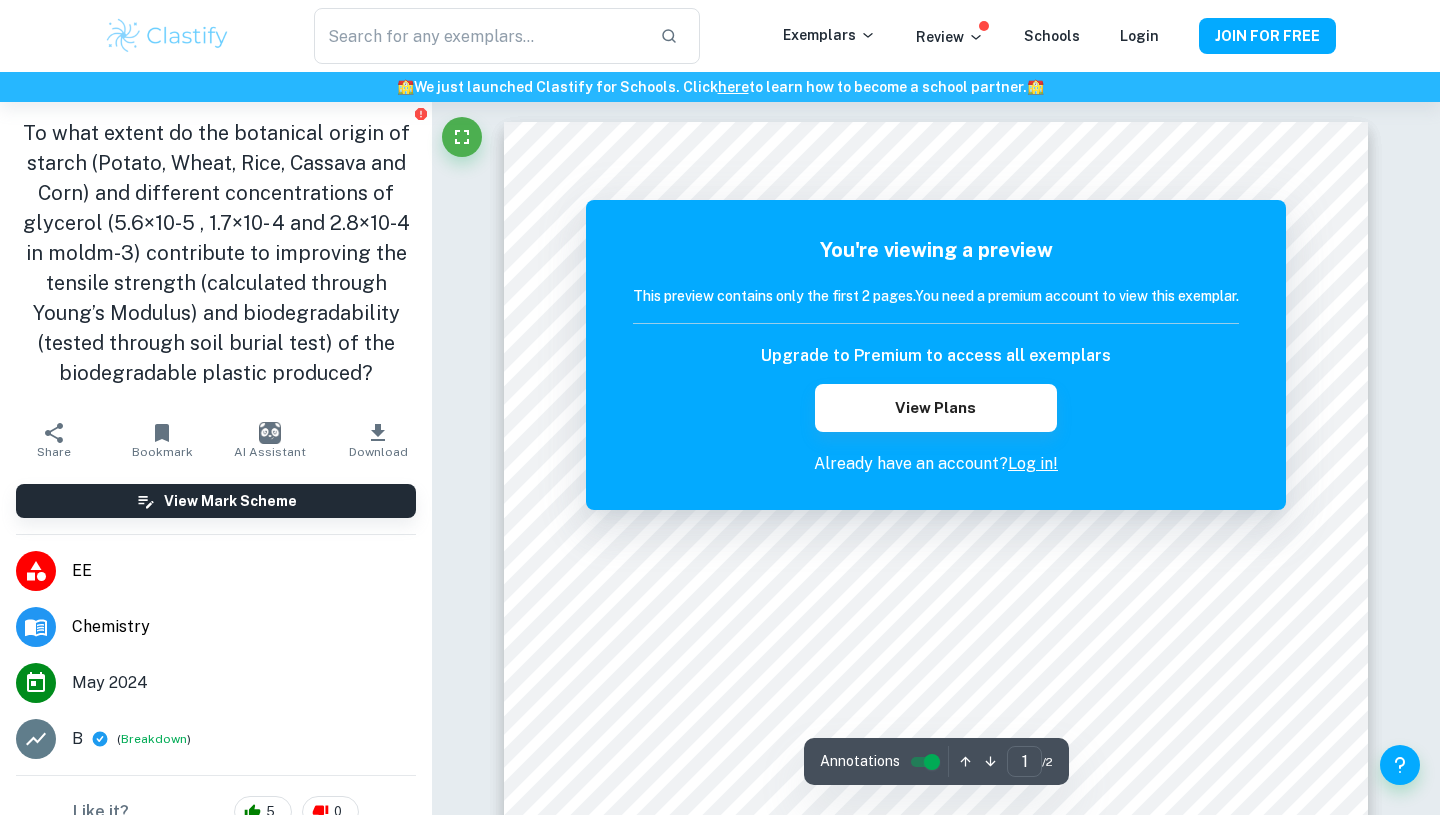 checkbox on "true" 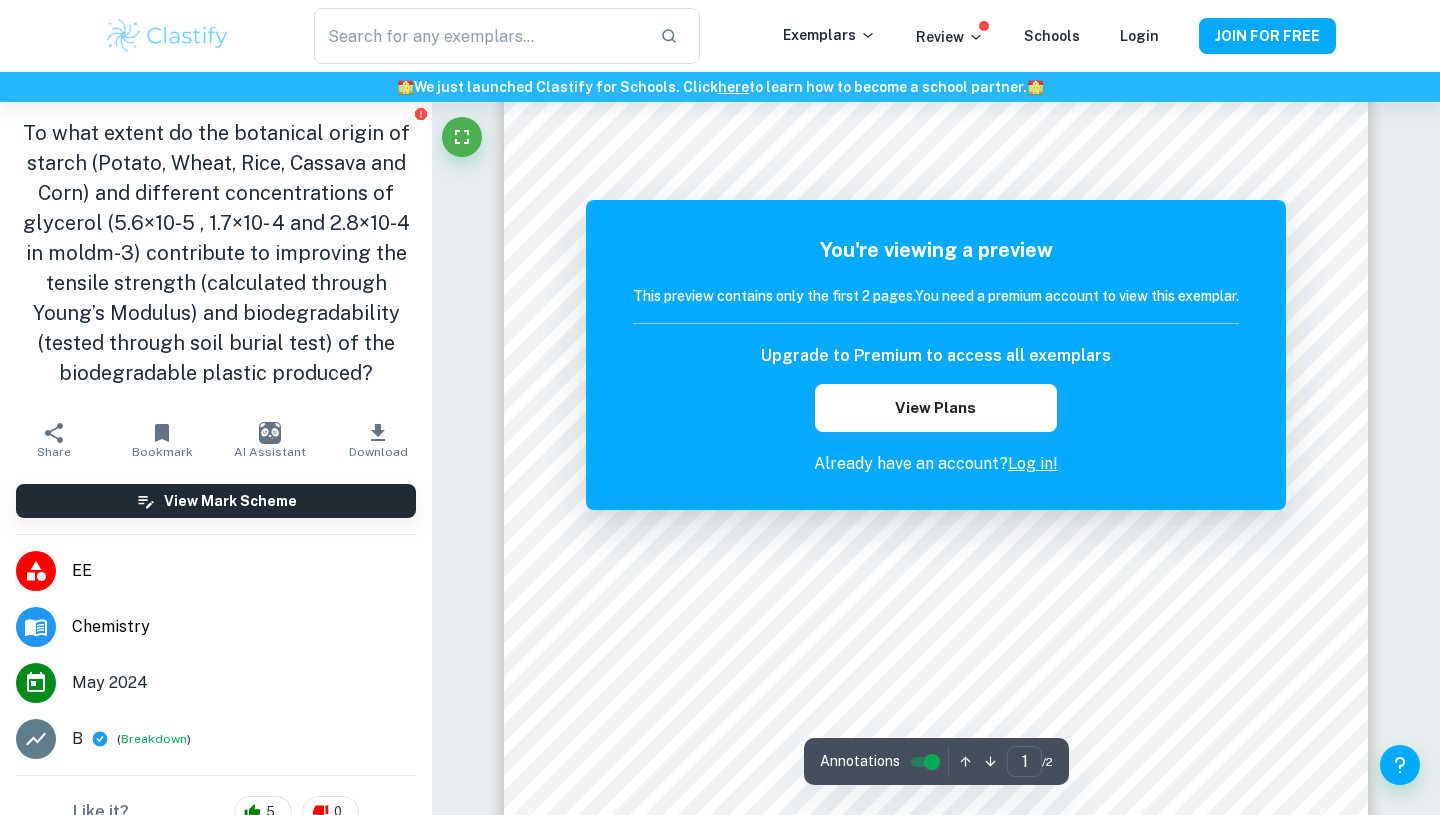 scroll, scrollTop: 407, scrollLeft: 0, axis: vertical 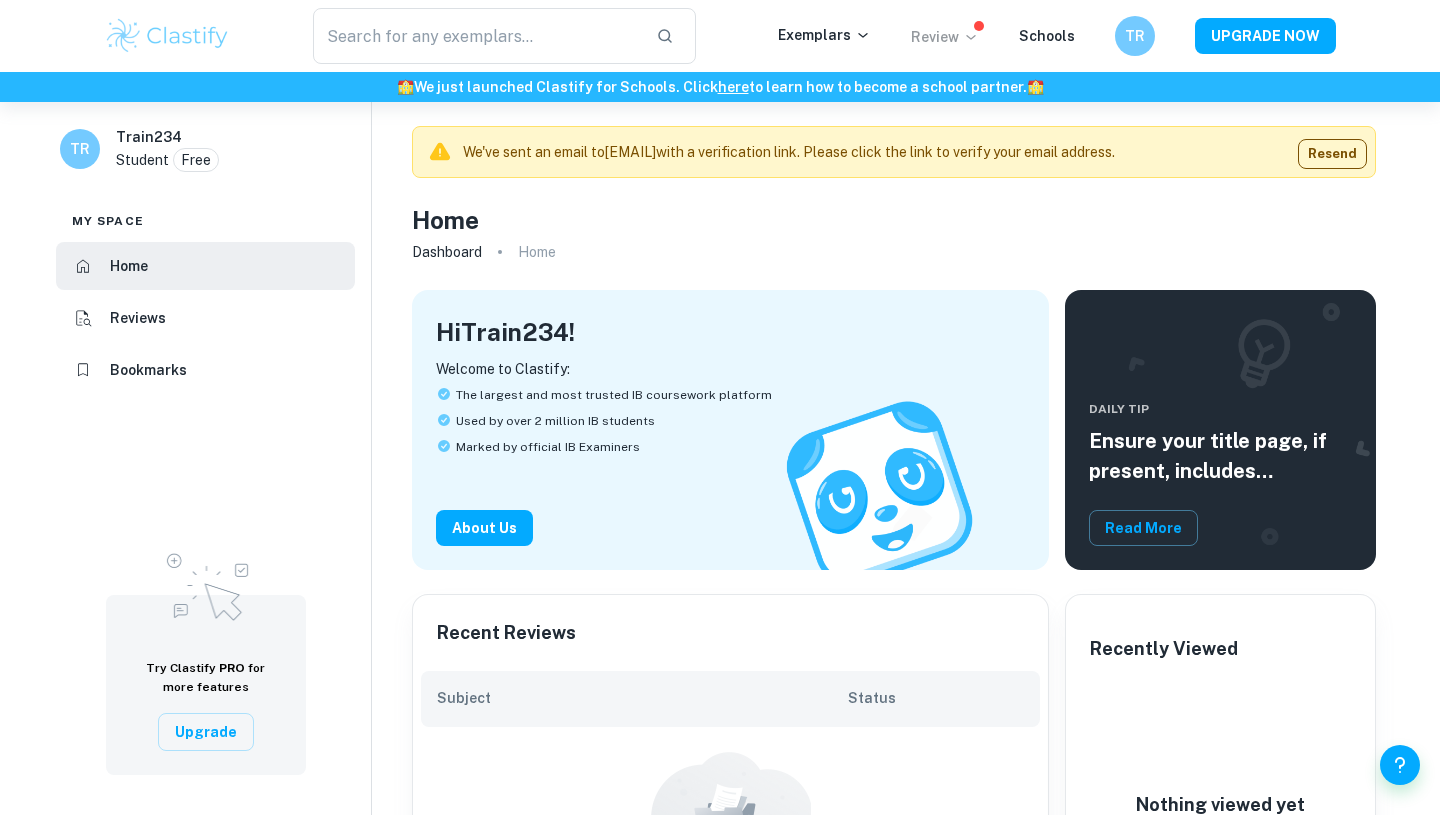 click on "Review" at bounding box center [945, 37] 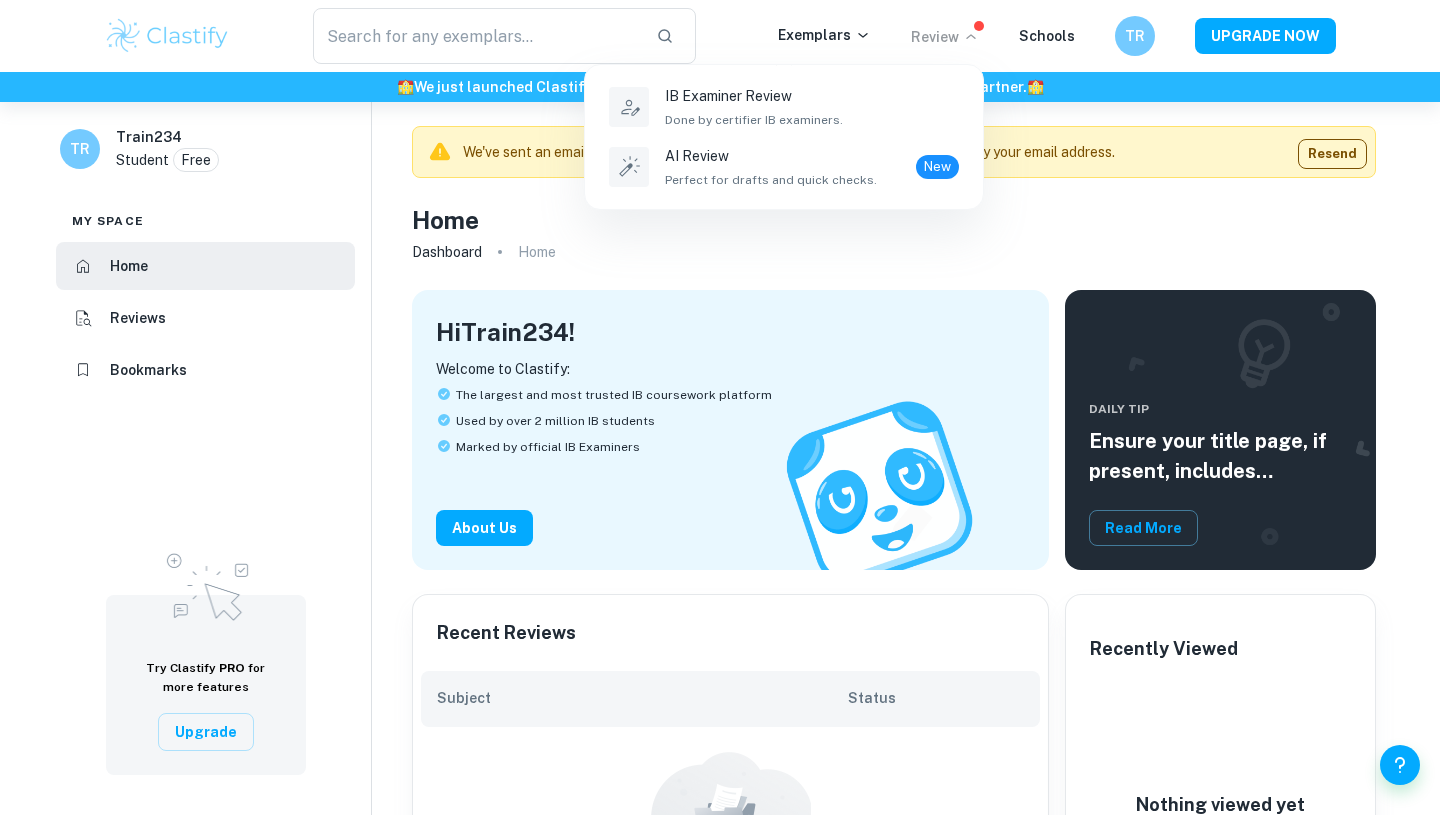 click at bounding box center (720, 407) 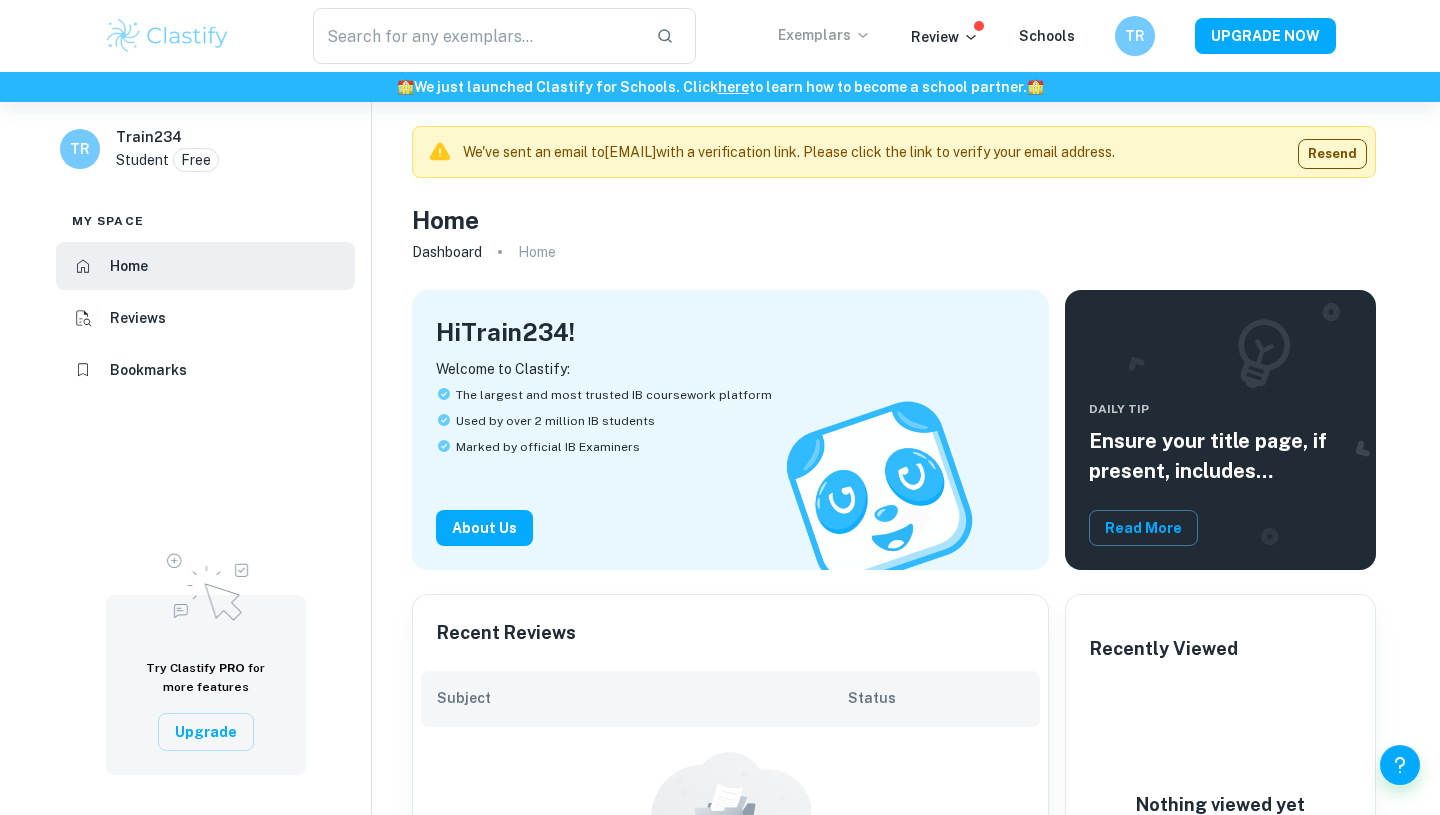 click 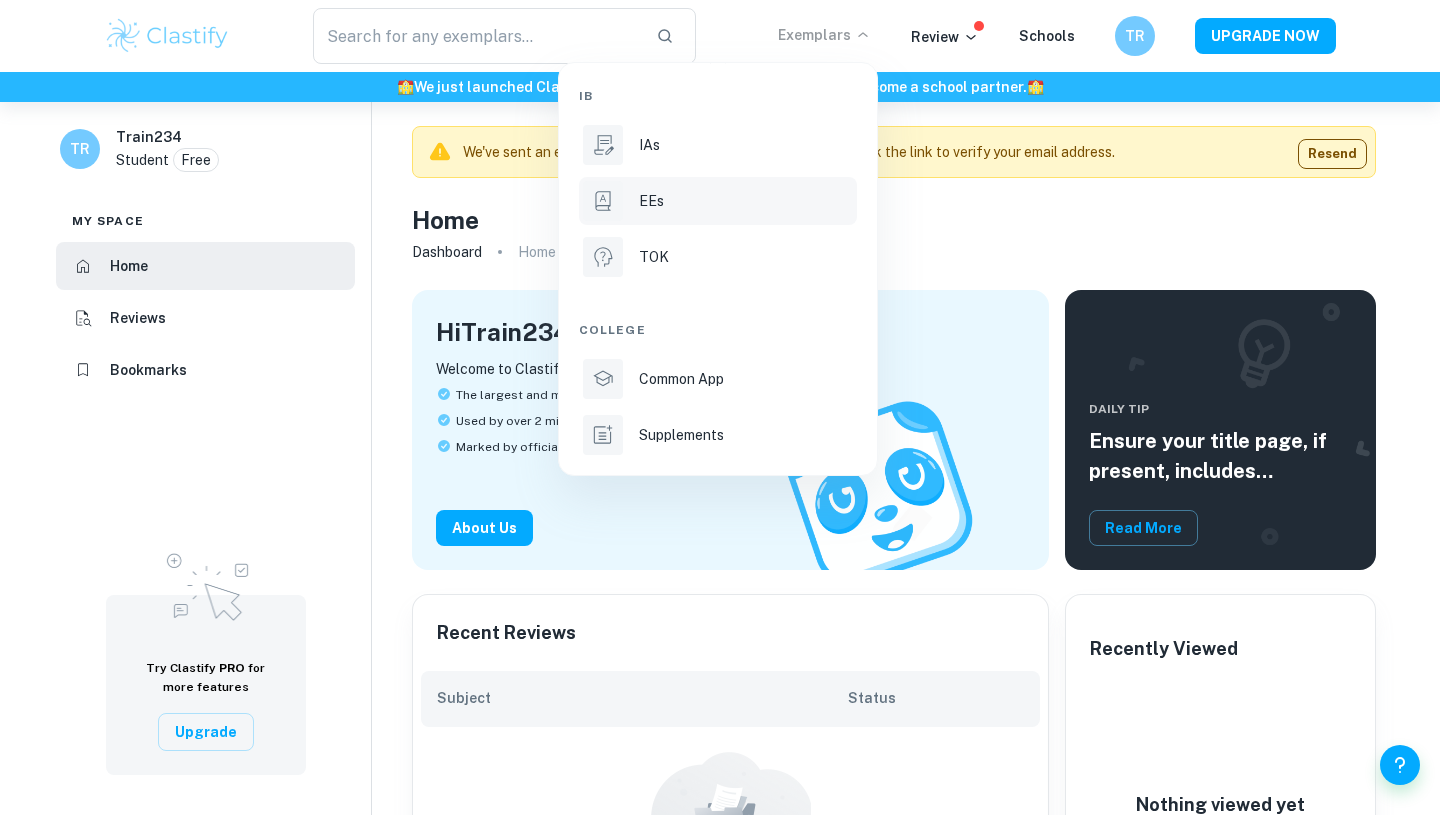 click on "EEs" at bounding box center [746, 201] 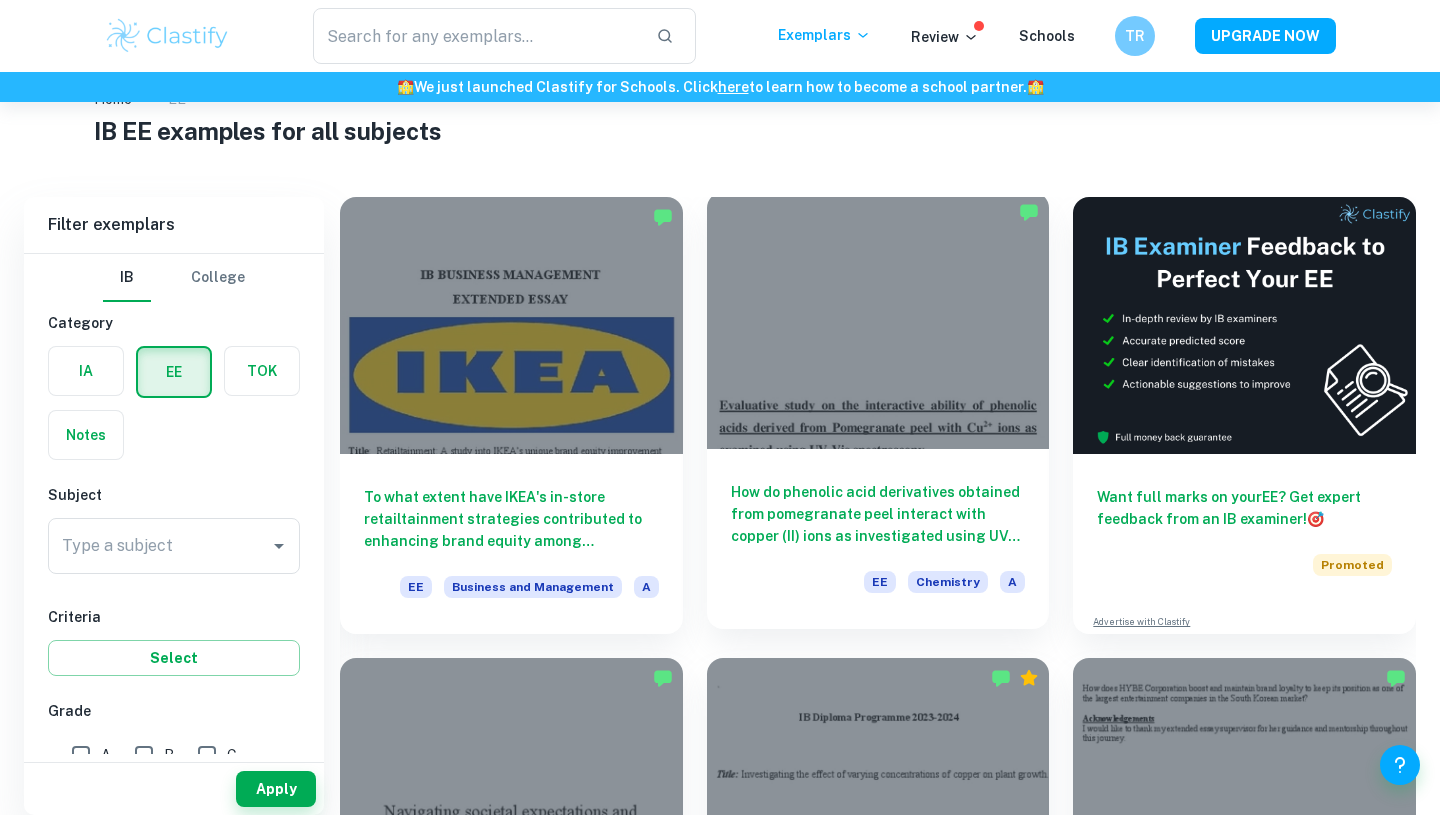 scroll, scrollTop: 67, scrollLeft: 0, axis: vertical 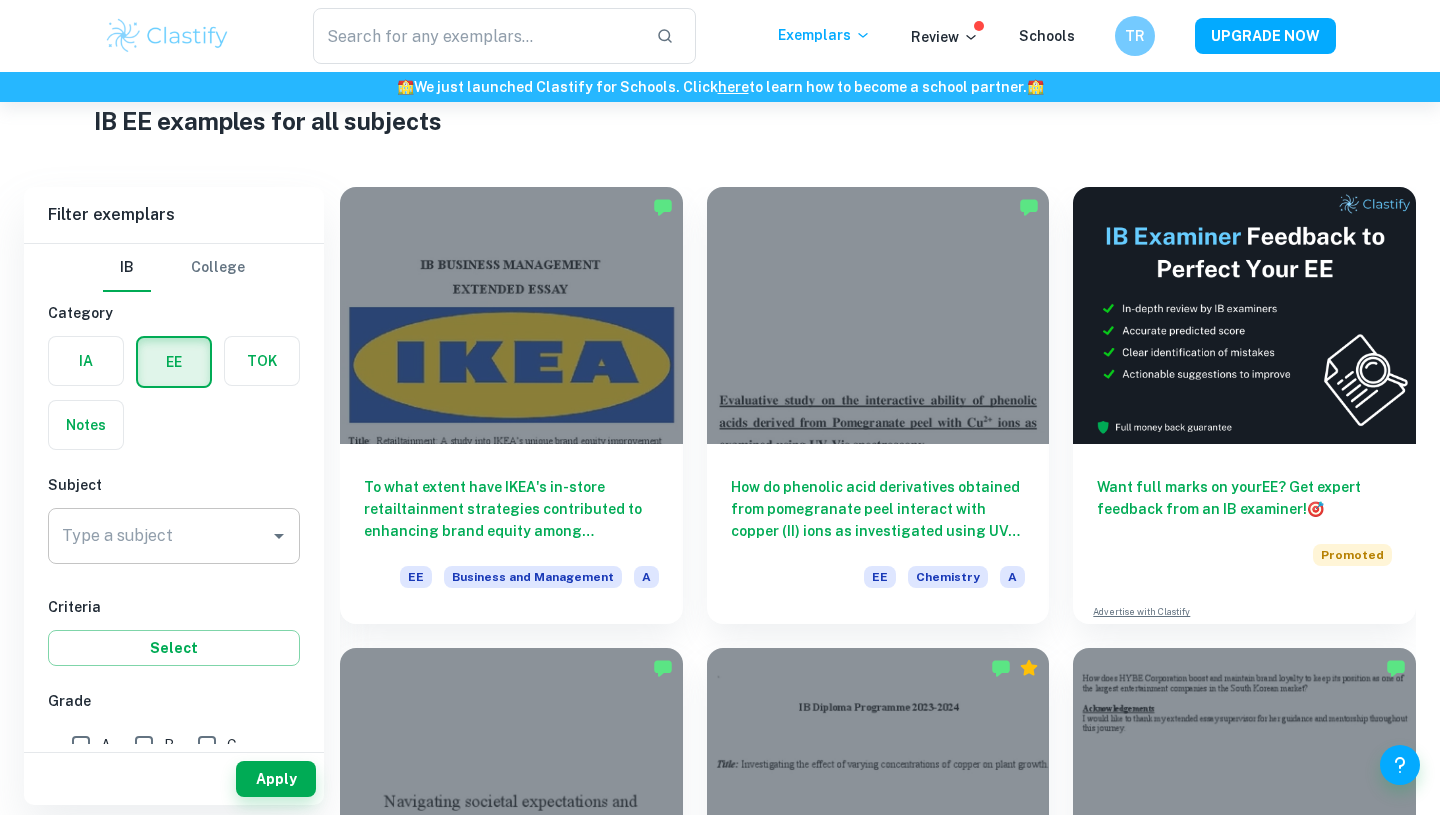 click on "Type a subject" at bounding box center (159, 536) 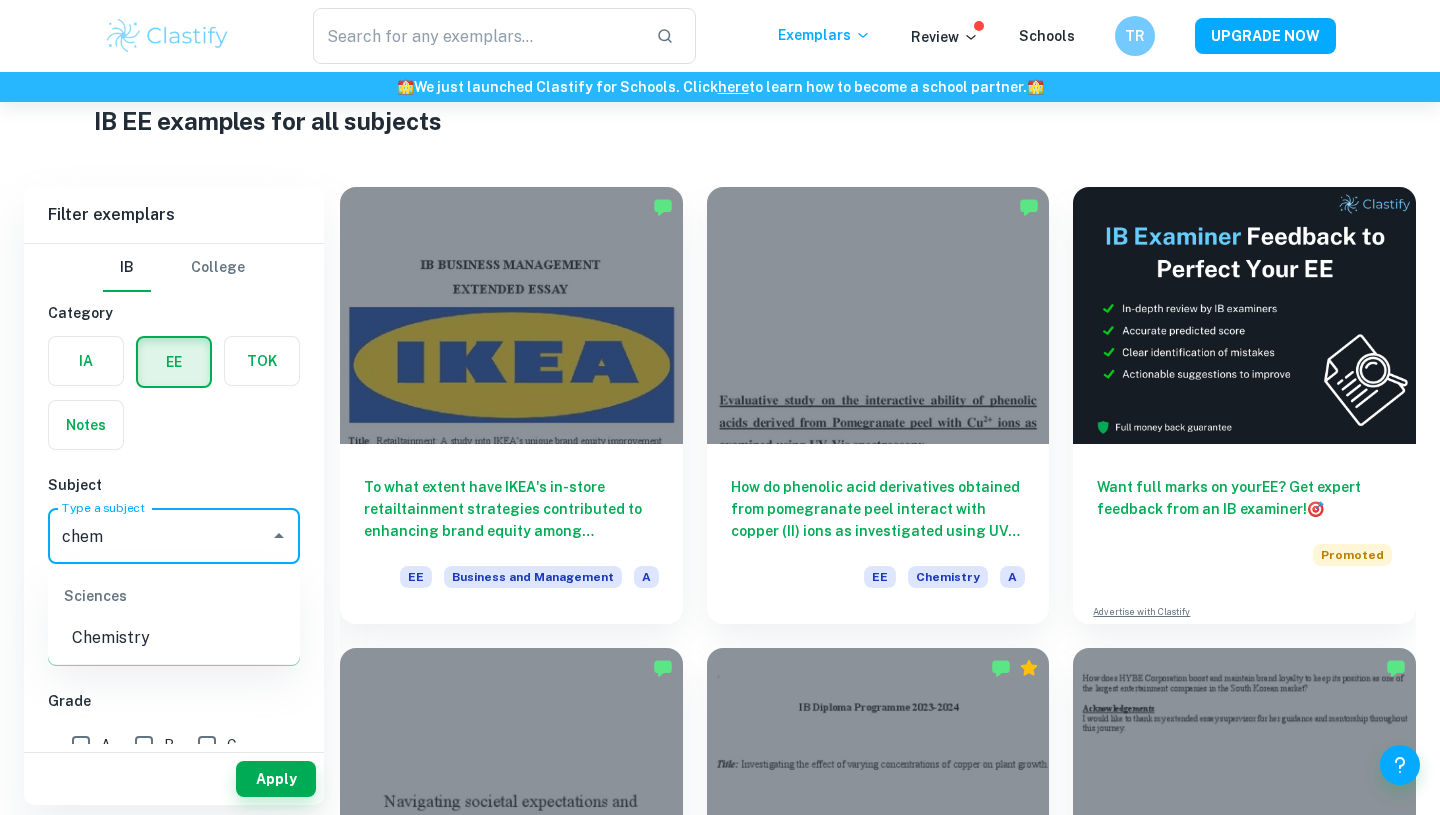 click on "Chemistry" at bounding box center [174, 638] 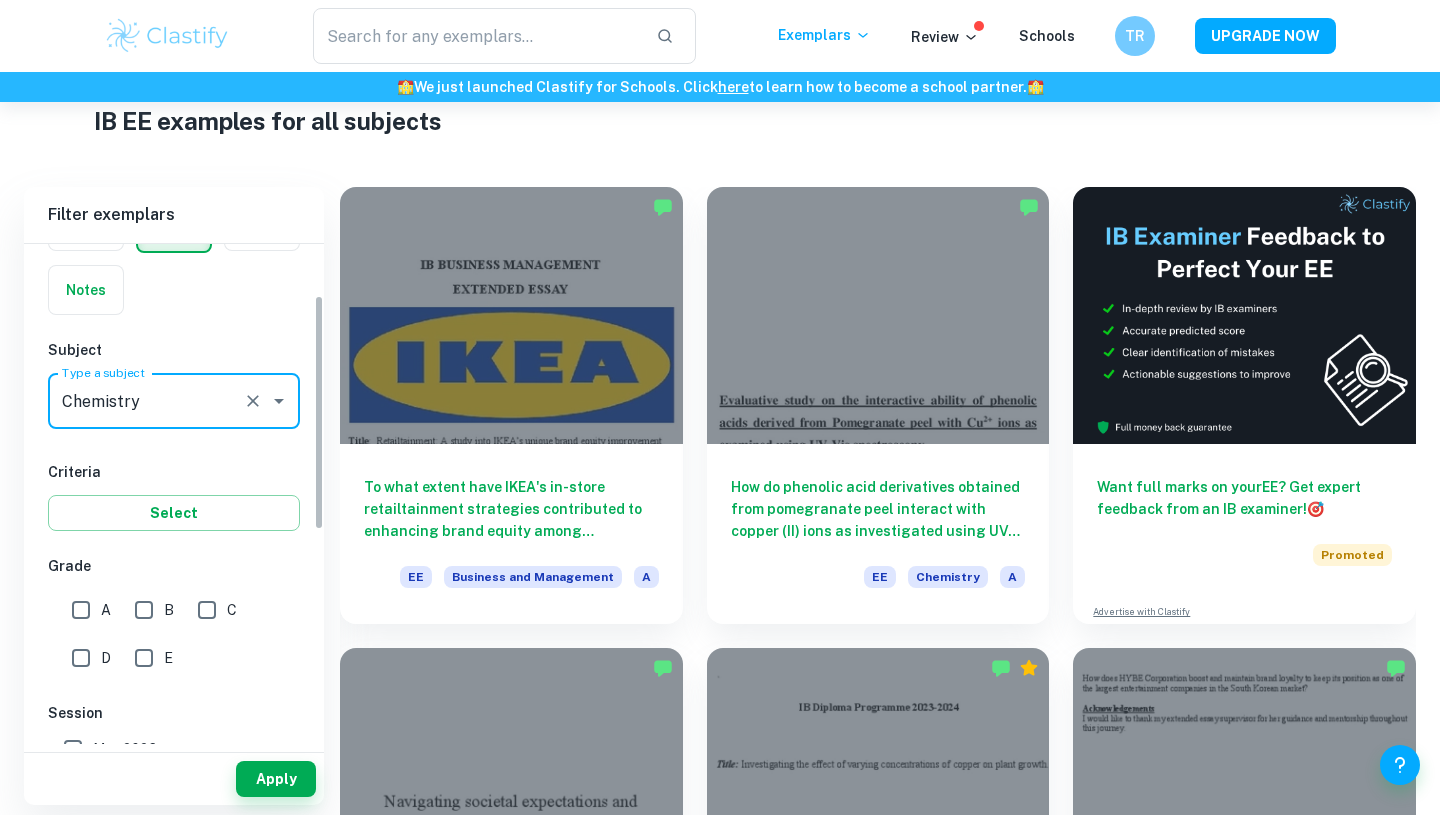 scroll, scrollTop: 138, scrollLeft: 0, axis: vertical 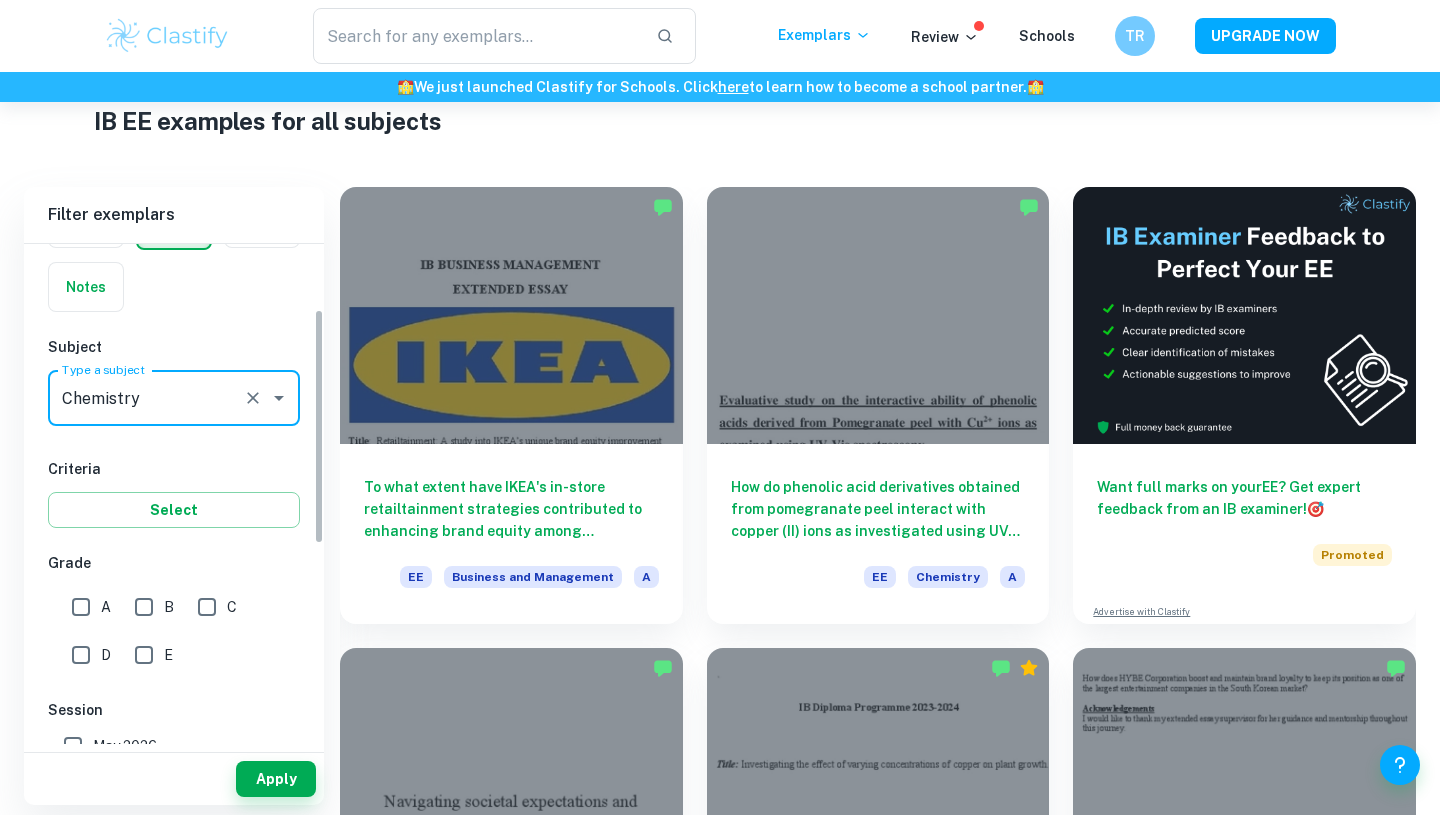 type on "Chemistry" 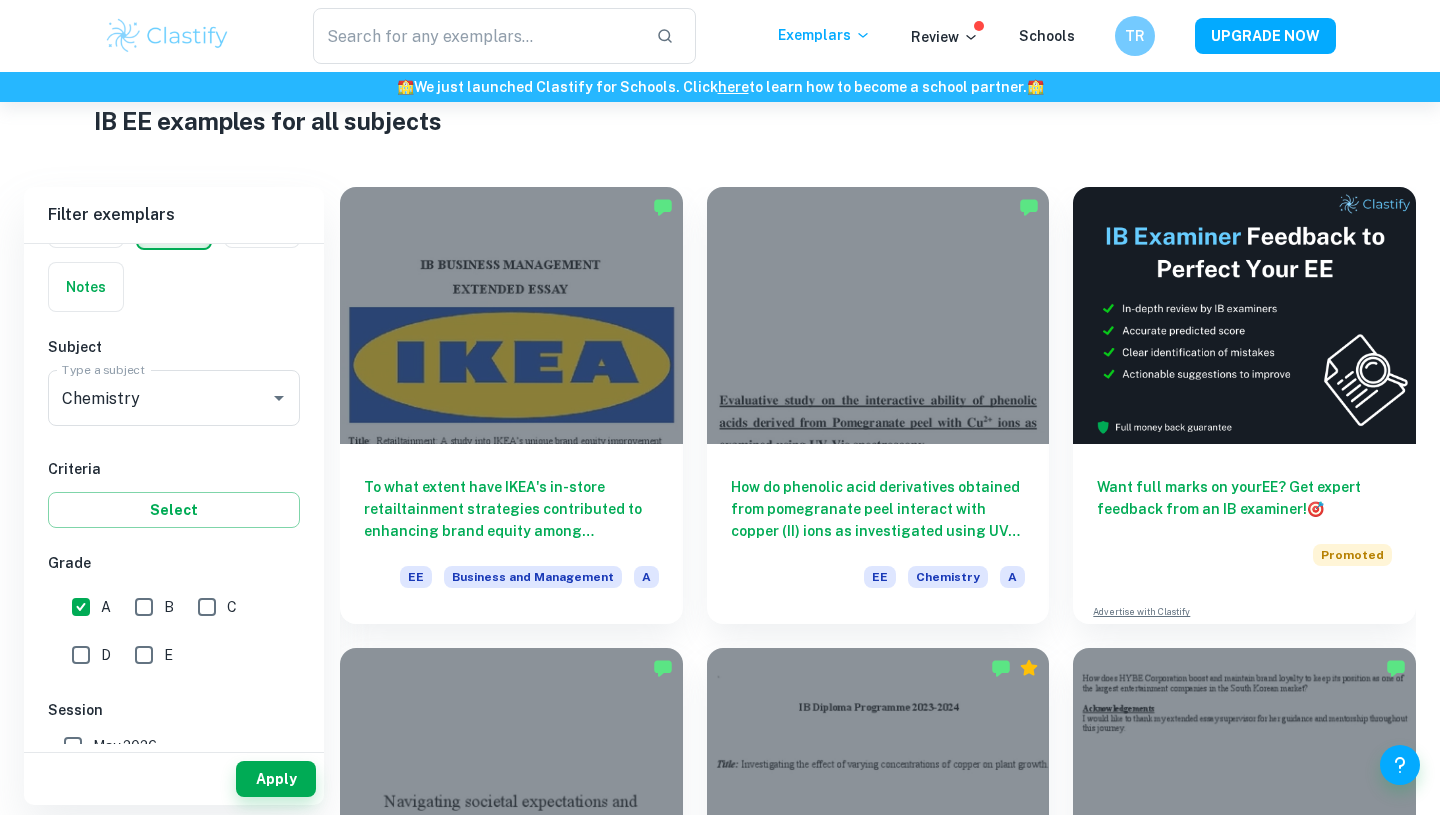 click on "B" at bounding box center (144, 607) 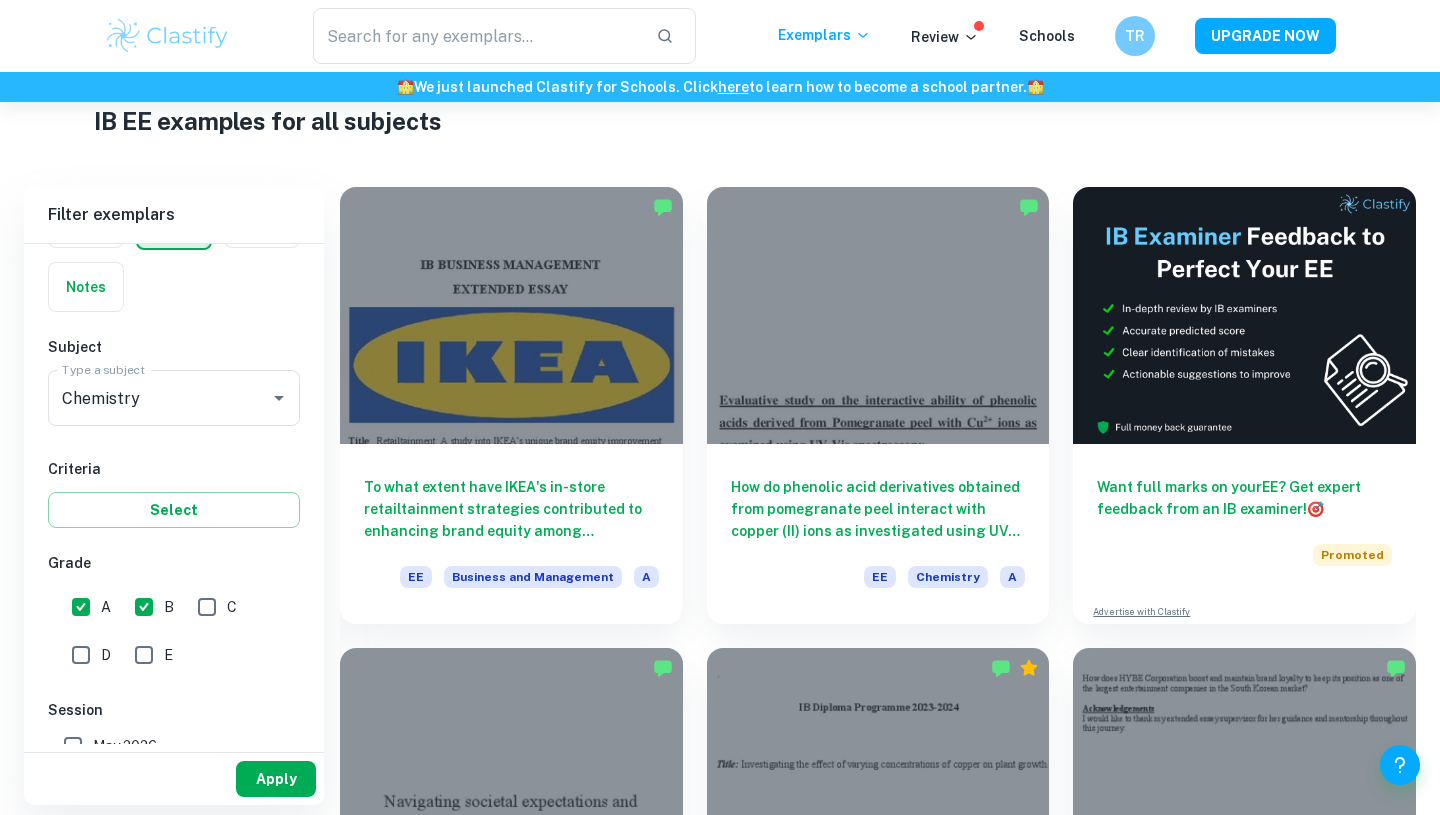 click on "Apply" at bounding box center (276, 779) 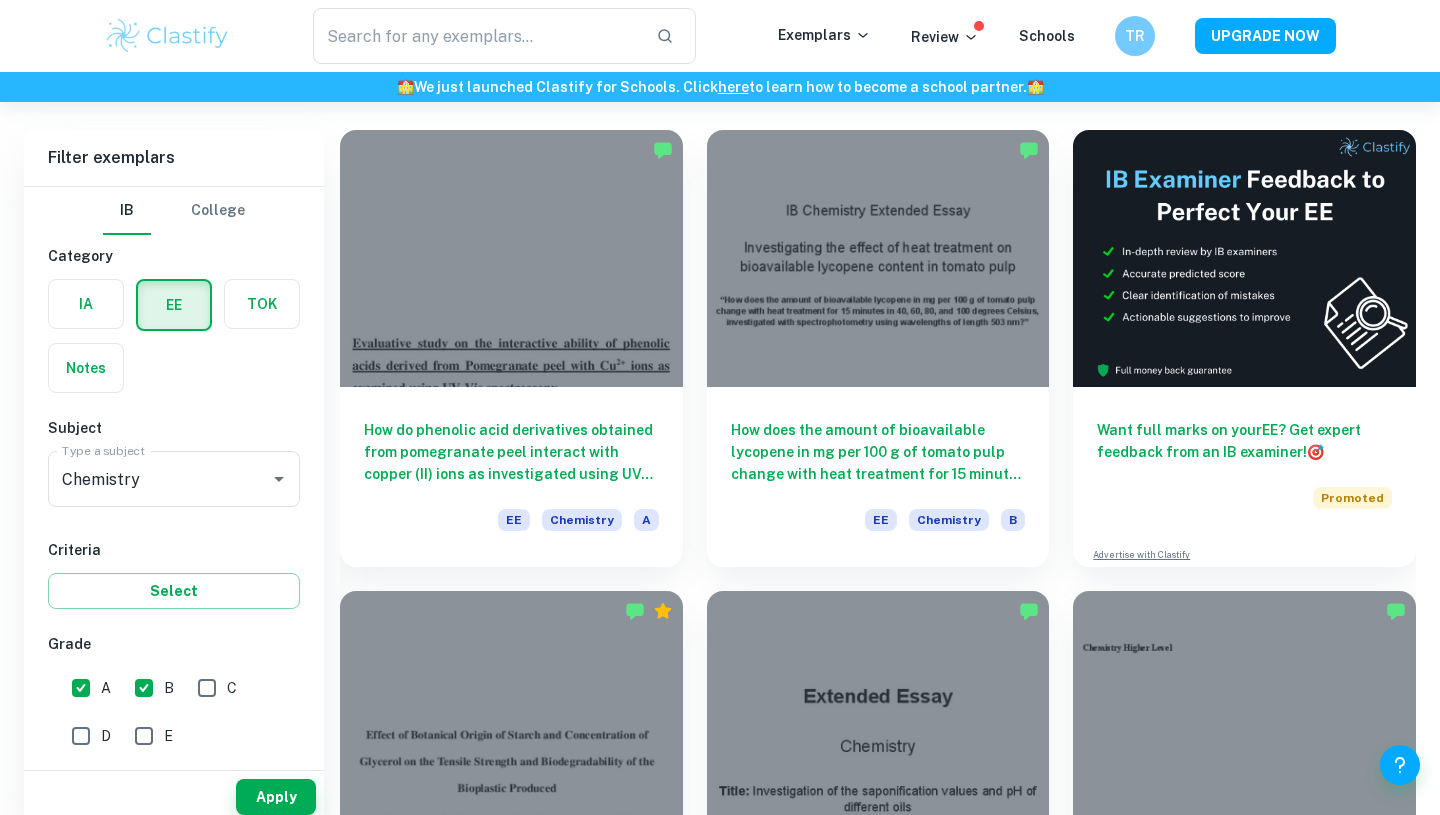 scroll, scrollTop: 565, scrollLeft: 0, axis: vertical 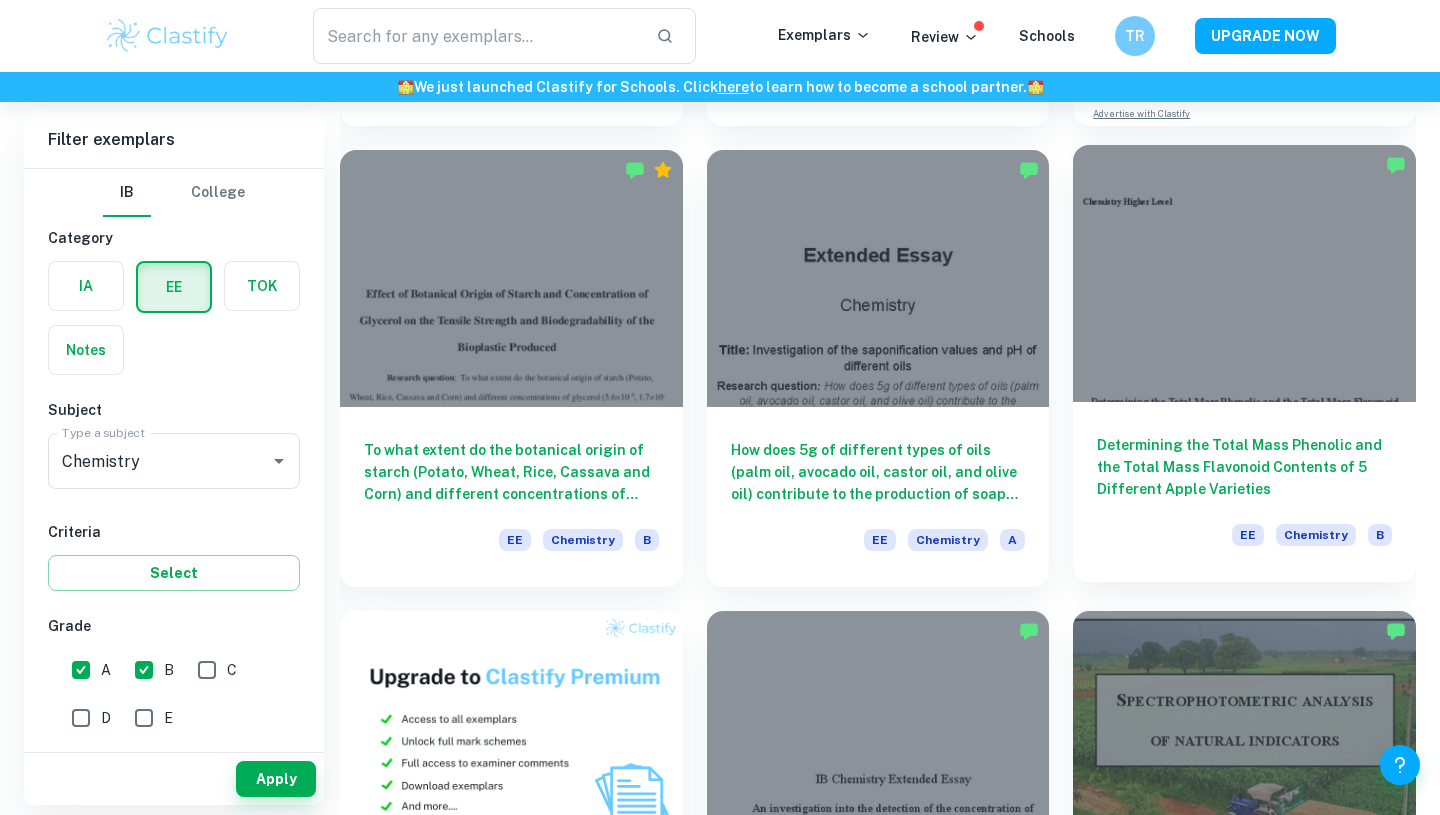 click on "Determining the Total Mass Phenolic and the Total Mass Flavonoid Contents of 5 Different Apple Varieties EE Chemistry B" at bounding box center [1244, 492] 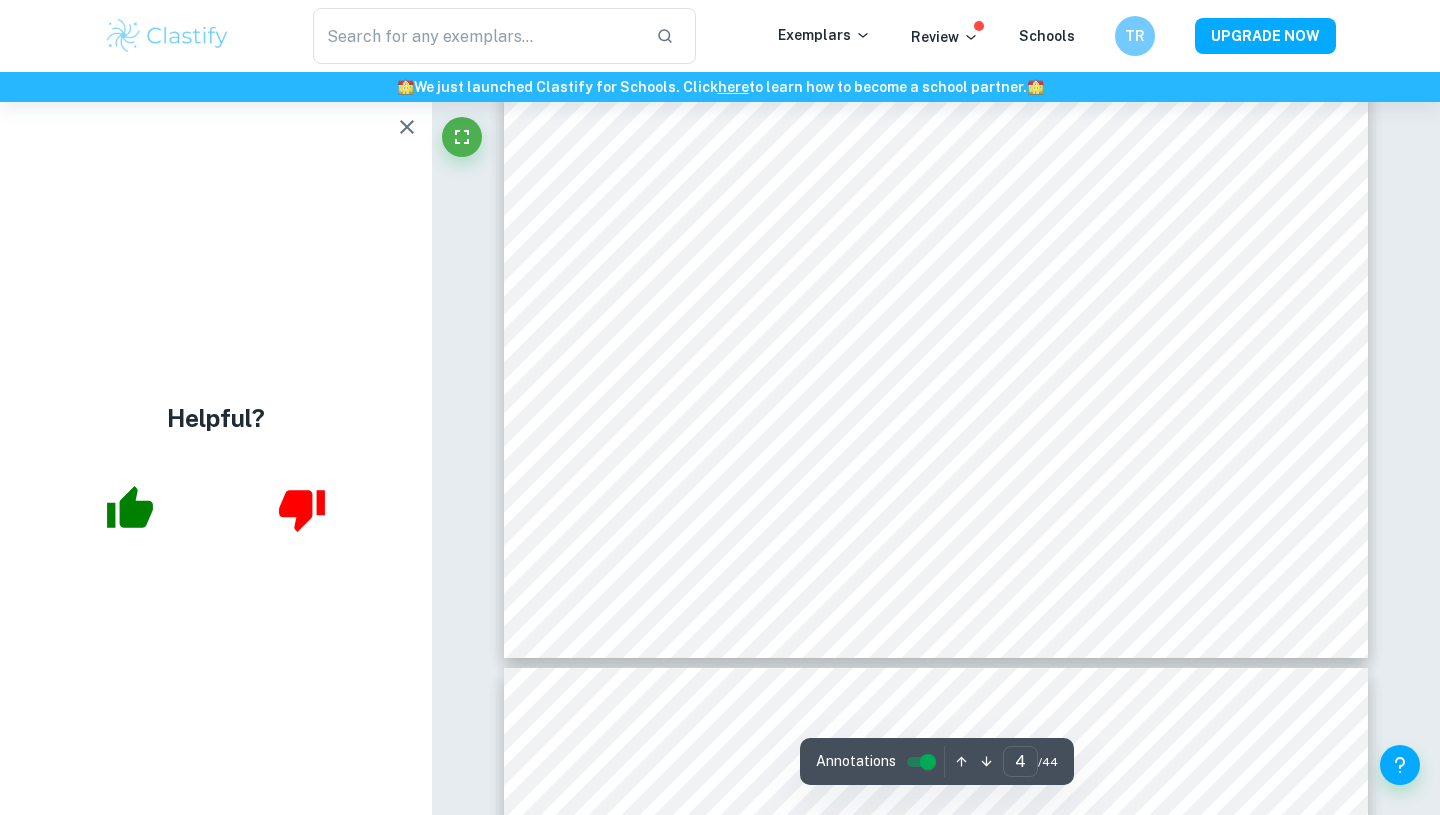 scroll, scrollTop: 4655, scrollLeft: 0, axis: vertical 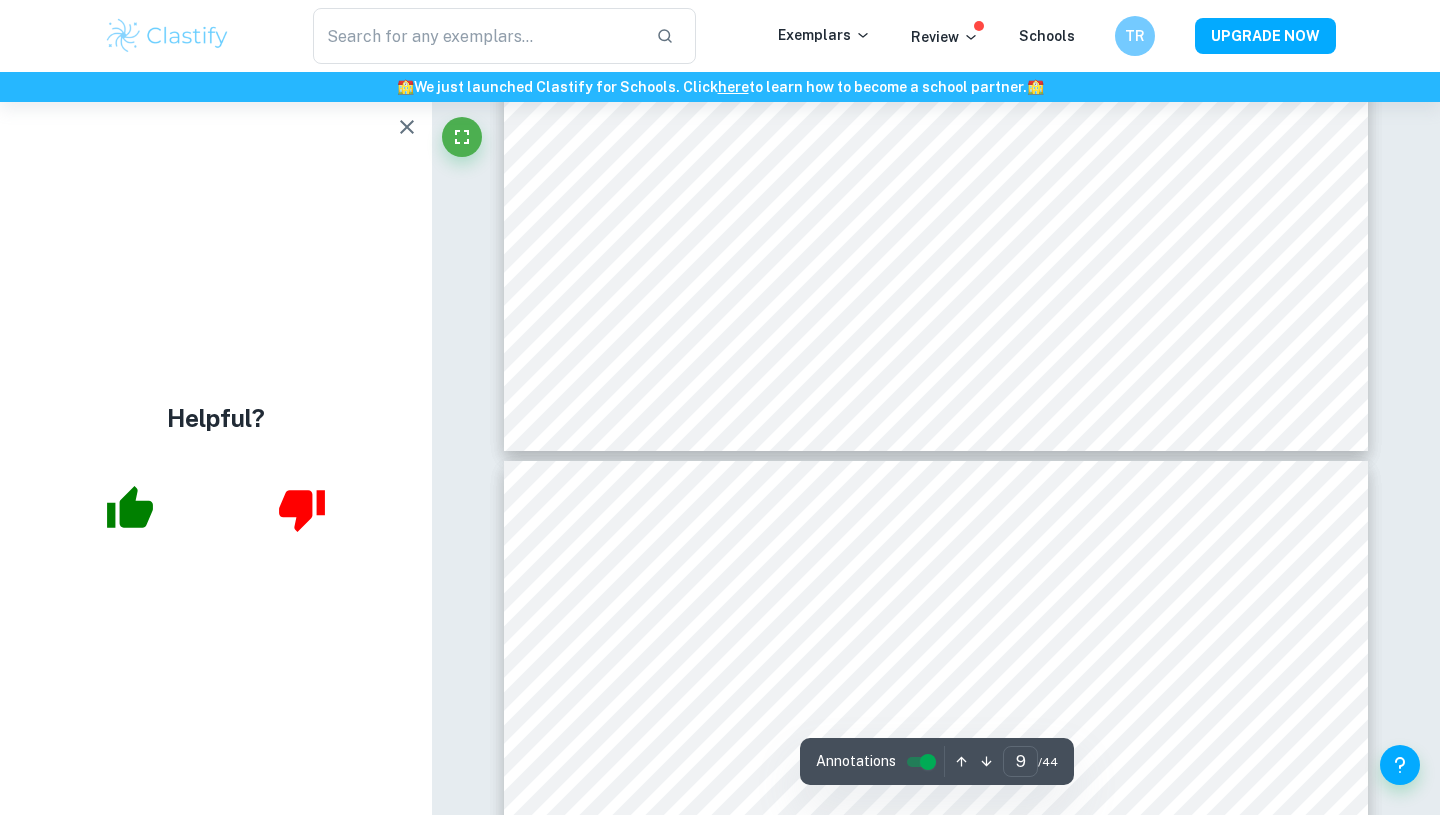 type on "10" 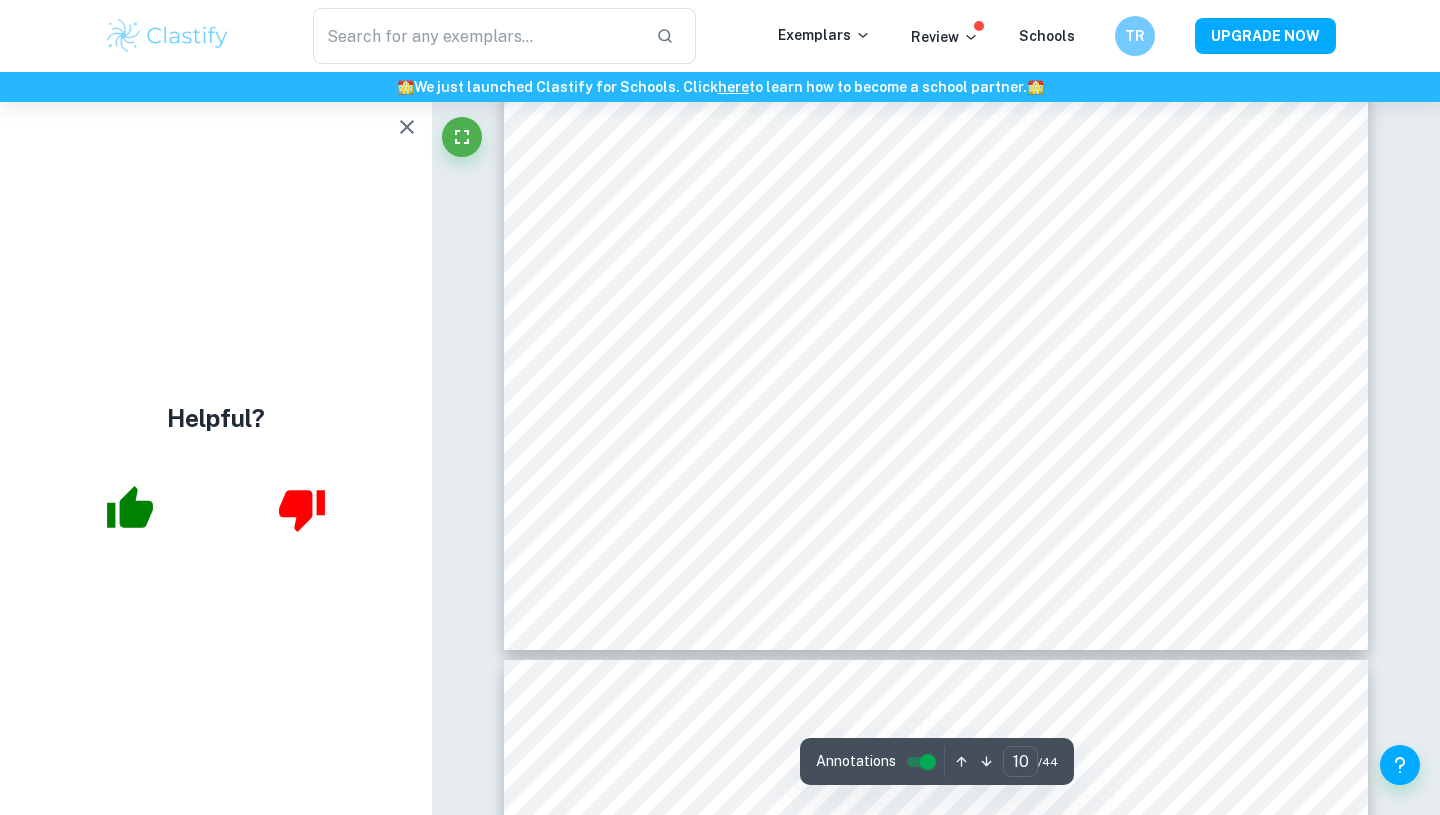 scroll, scrollTop: 12194, scrollLeft: 0, axis: vertical 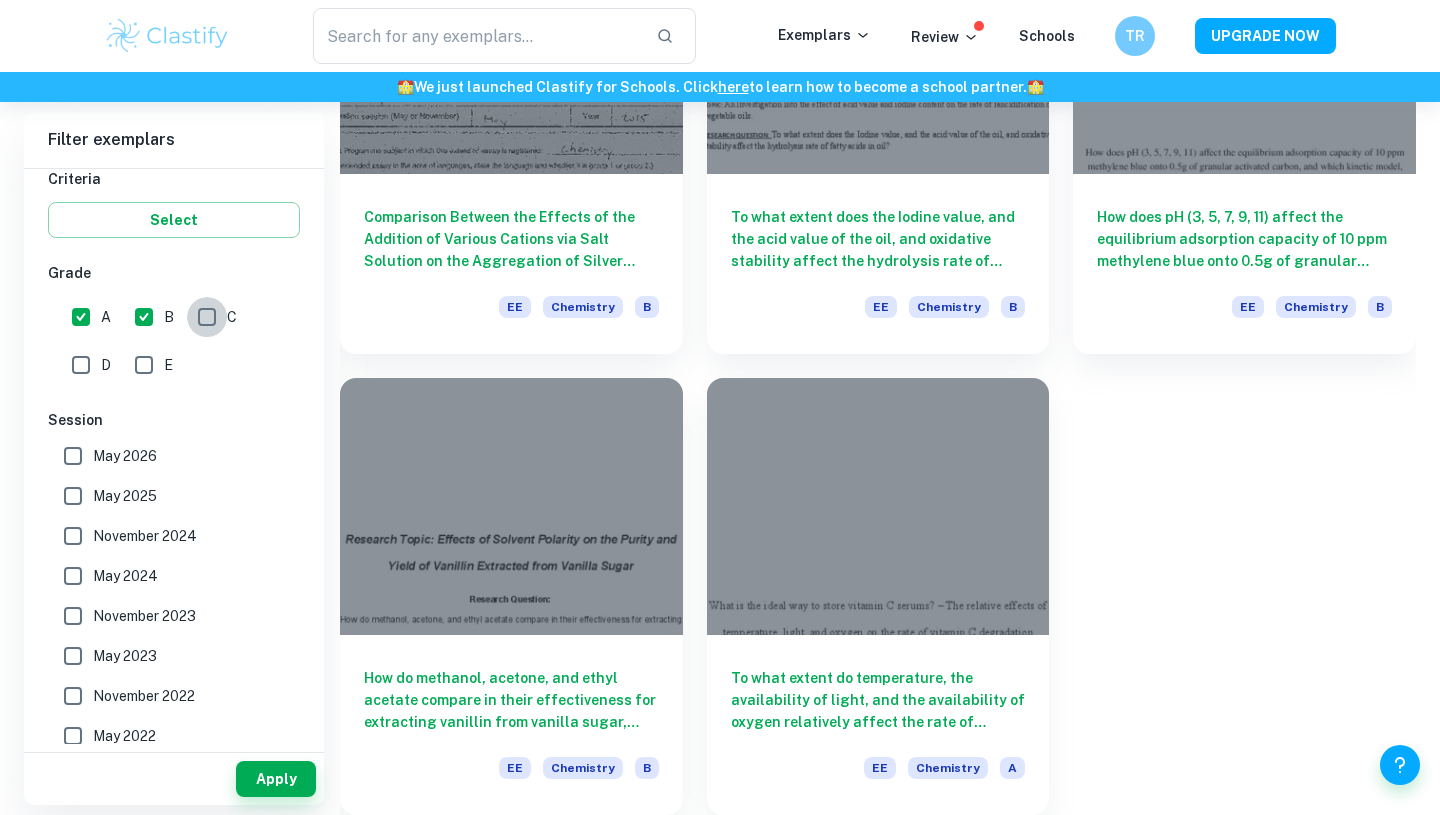 click on "C" at bounding box center (207, 317) 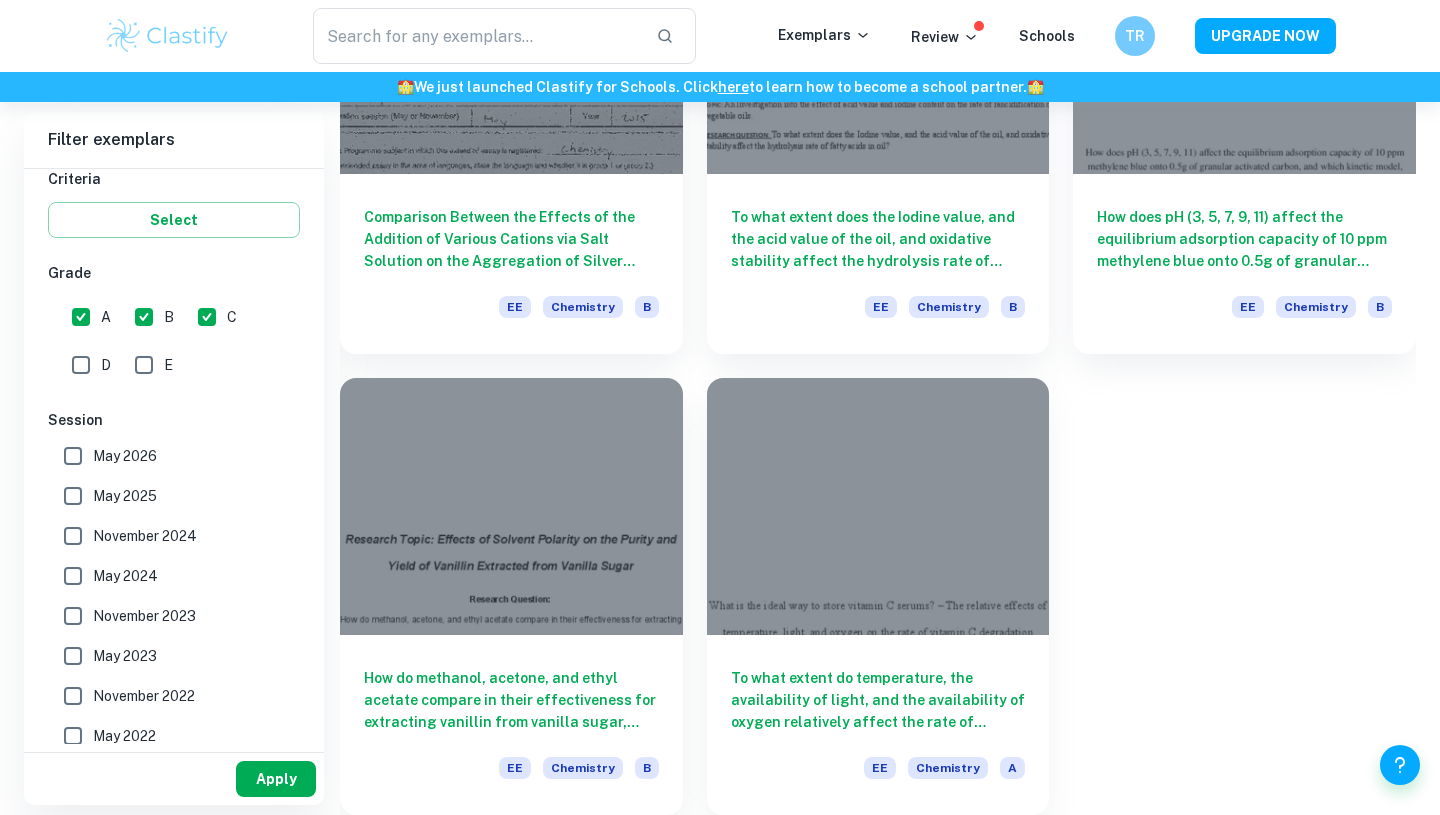 click on "Apply" at bounding box center (276, 779) 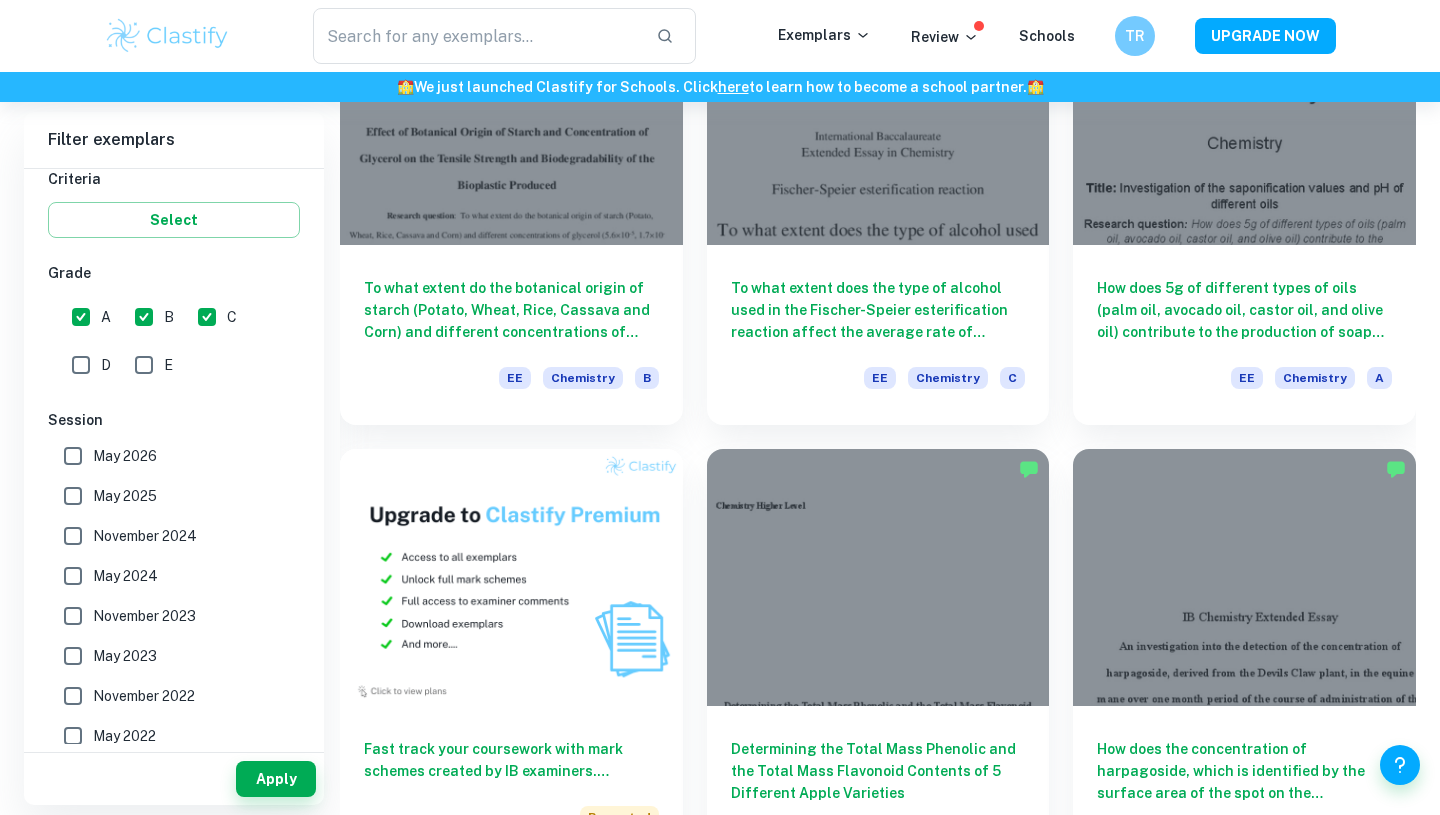 scroll, scrollTop: 772, scrollLeft: 0, axis: vertical 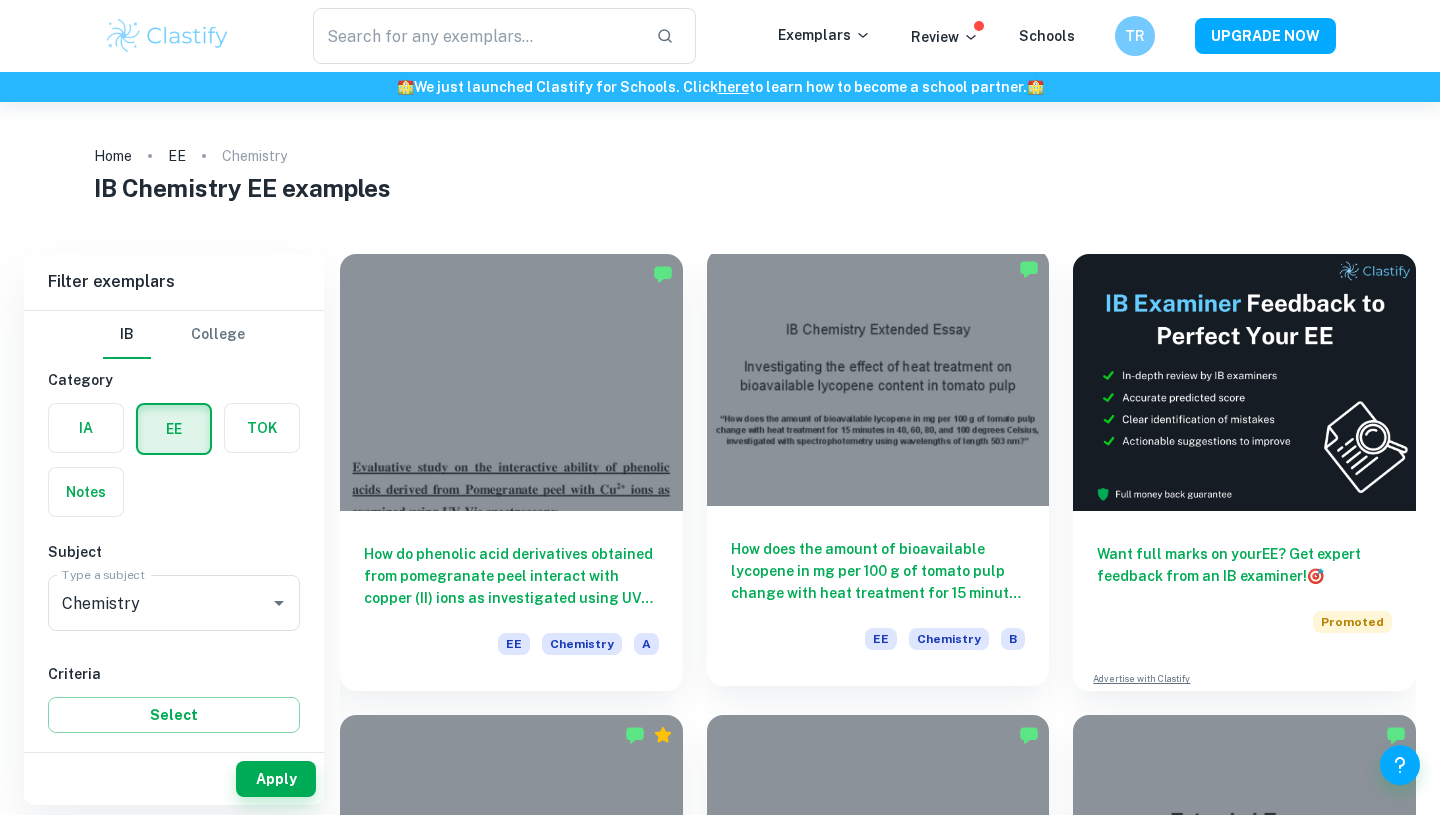 click on "How does the amount of bioavailable lycopene in mg per 100 g of tomato pulp change with heat treatment for 15 minutes in 40, 60, 80, and 100 degrees Celsius, investigated with spectrophotometry using wavelengths of length 503 nm?" at bounding box center (878, 571) 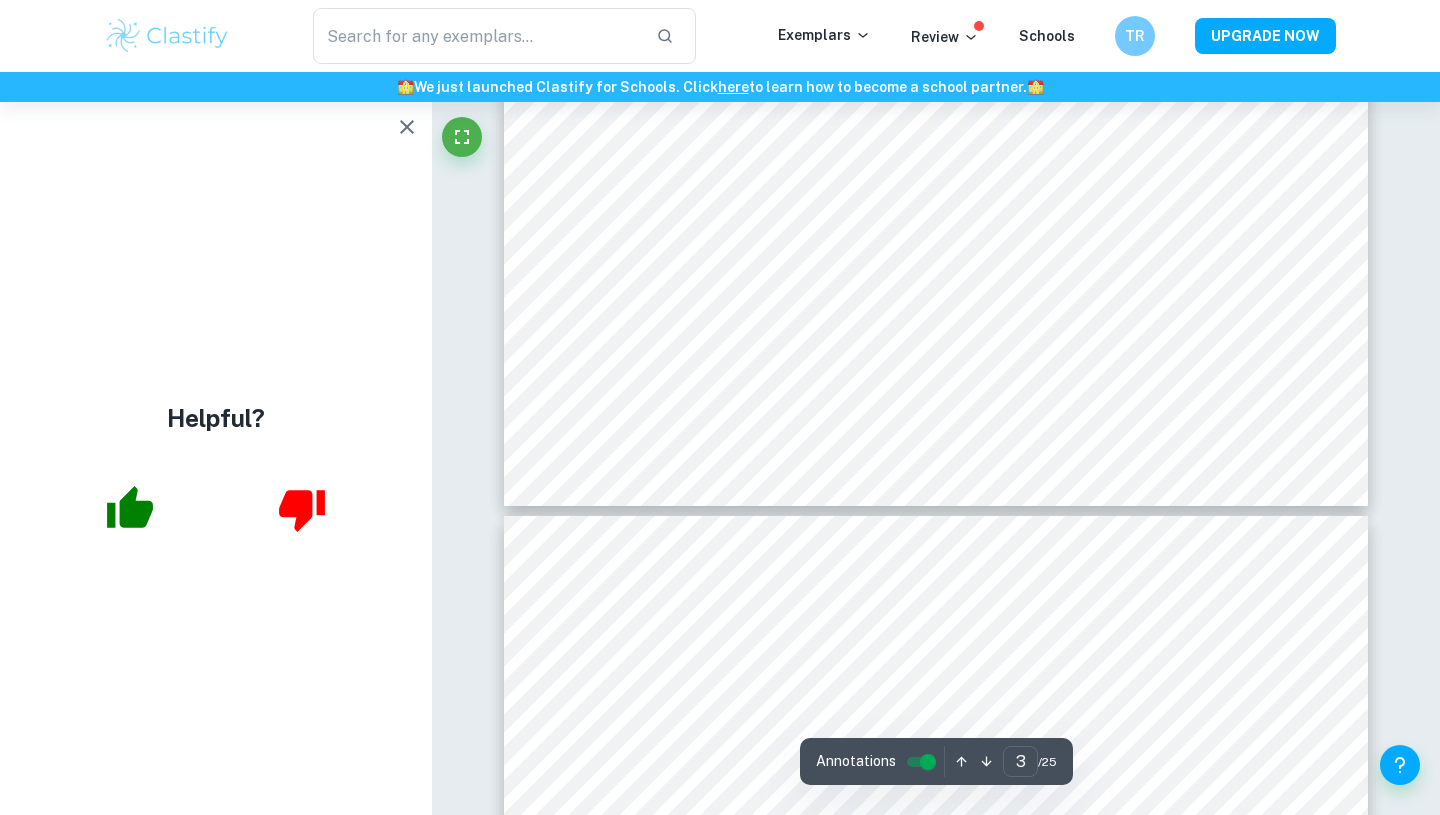 scroll, scrollTop: 3264, scrollLeft: 0, axis: vertical 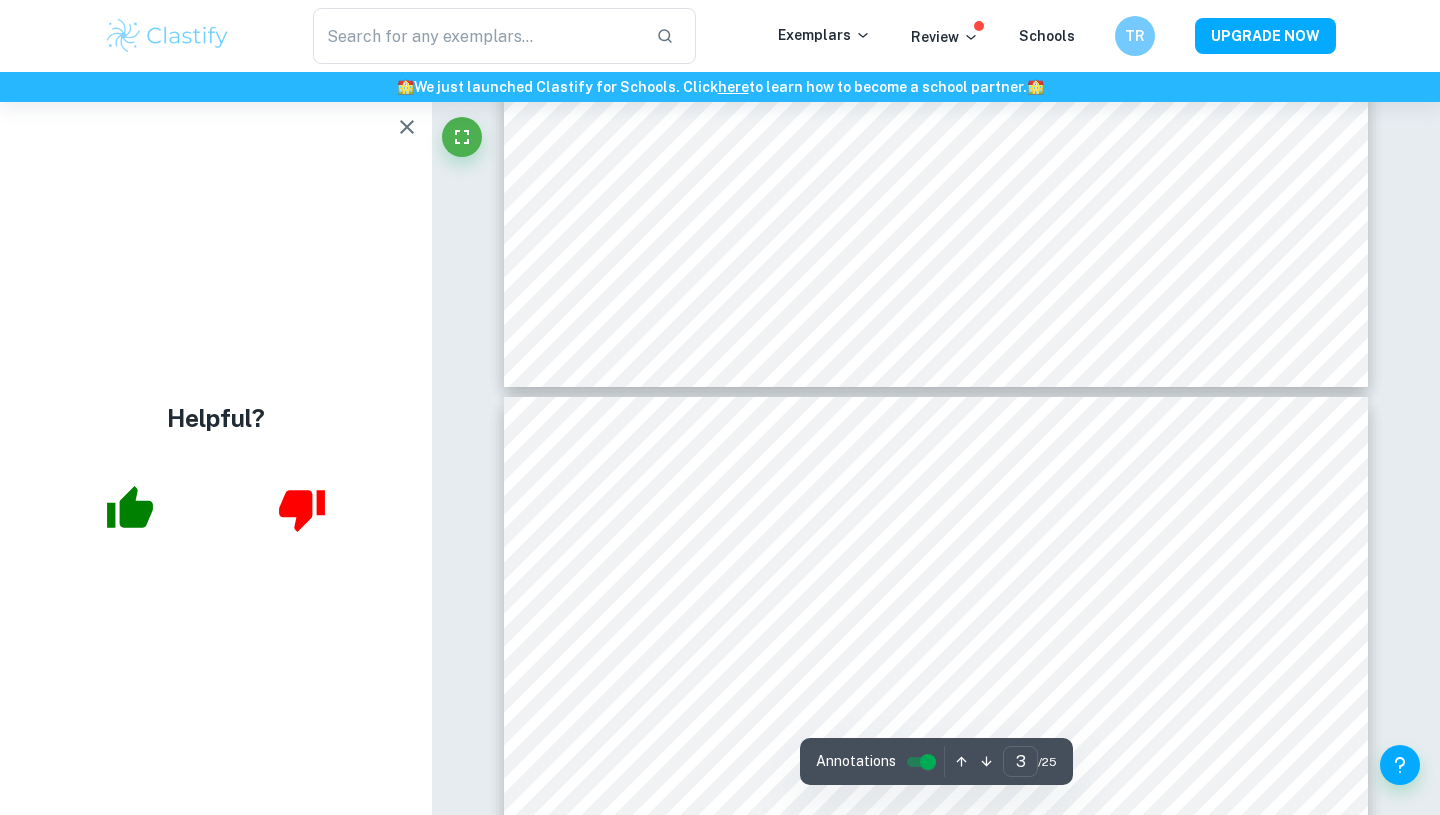 type on "4" 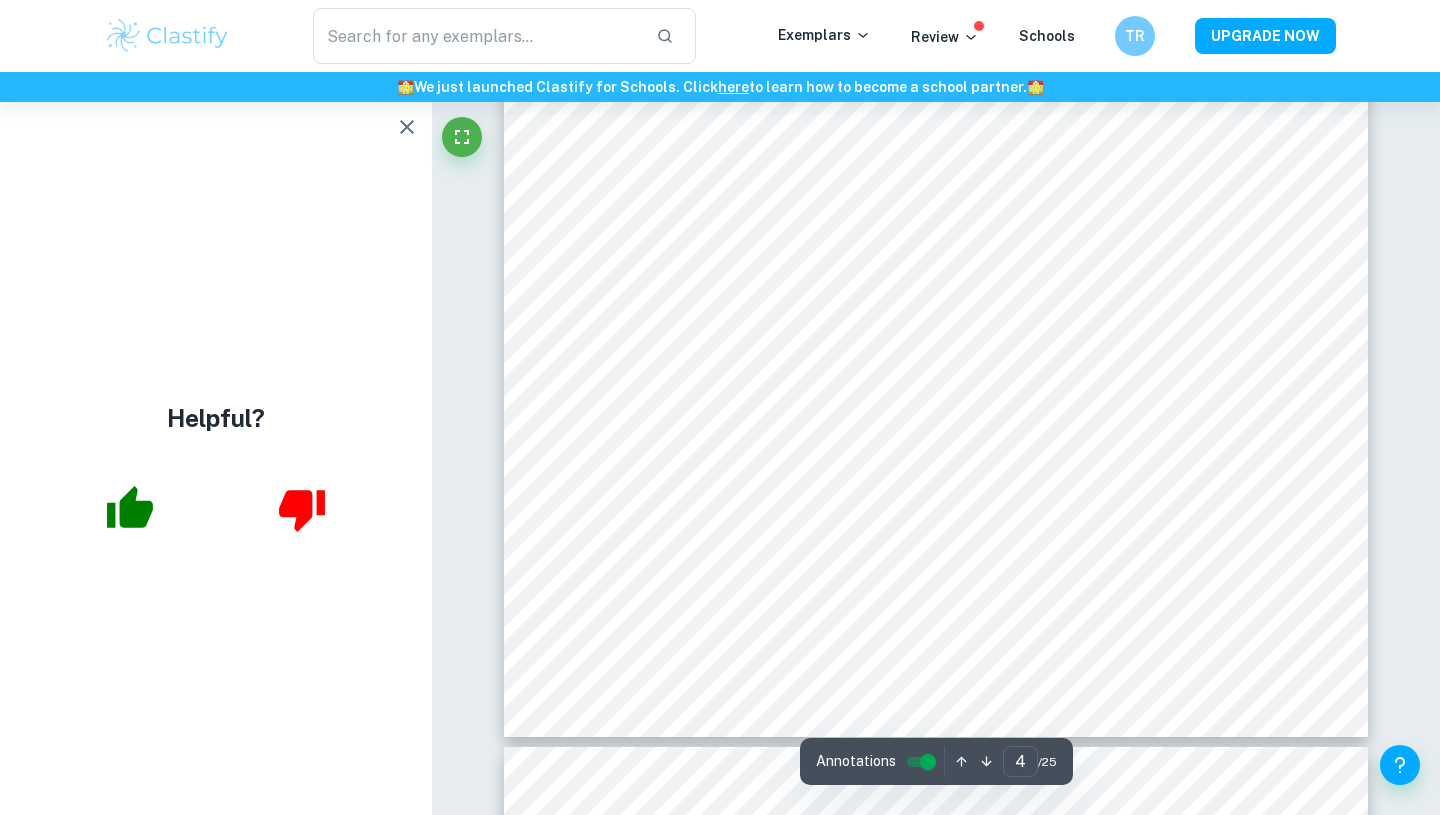 scroll, scrollTop: 4167, scrollLeft: 0, axis: vertical 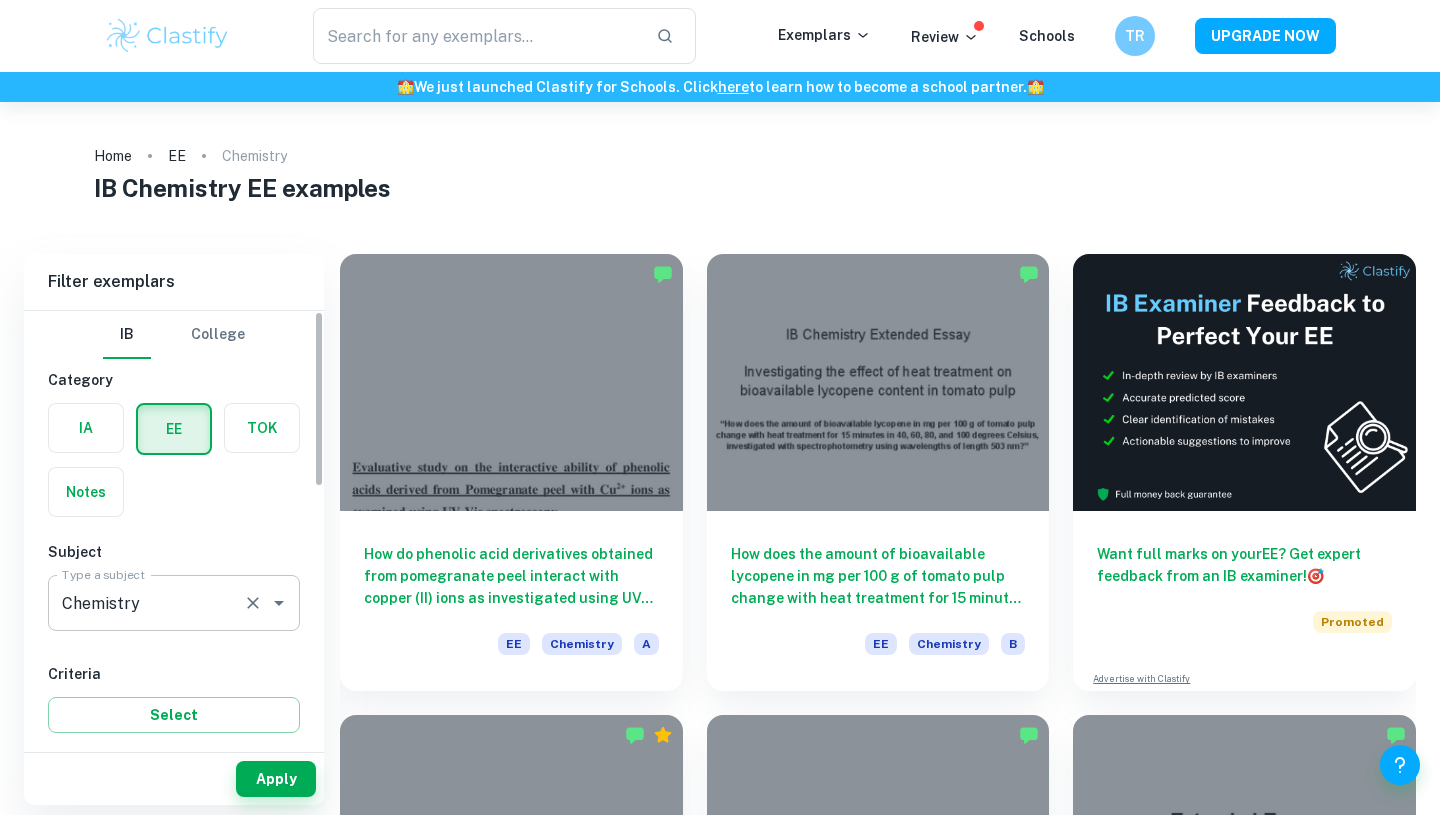 click on "Chemistry" at bounding box center [146, 603] 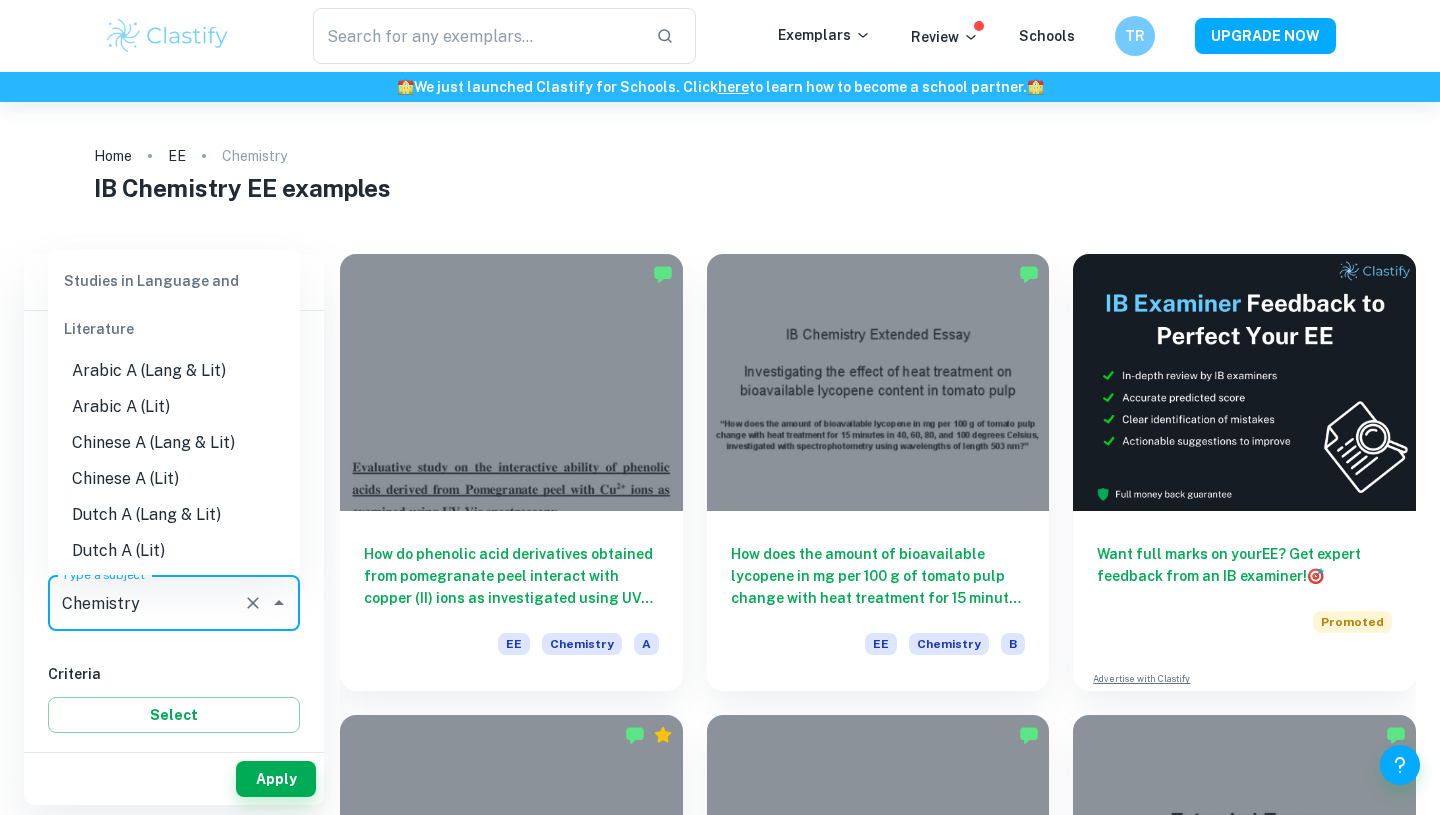 scroll, scrollTop: 2070, scrollLeft: 0, axis: vertical 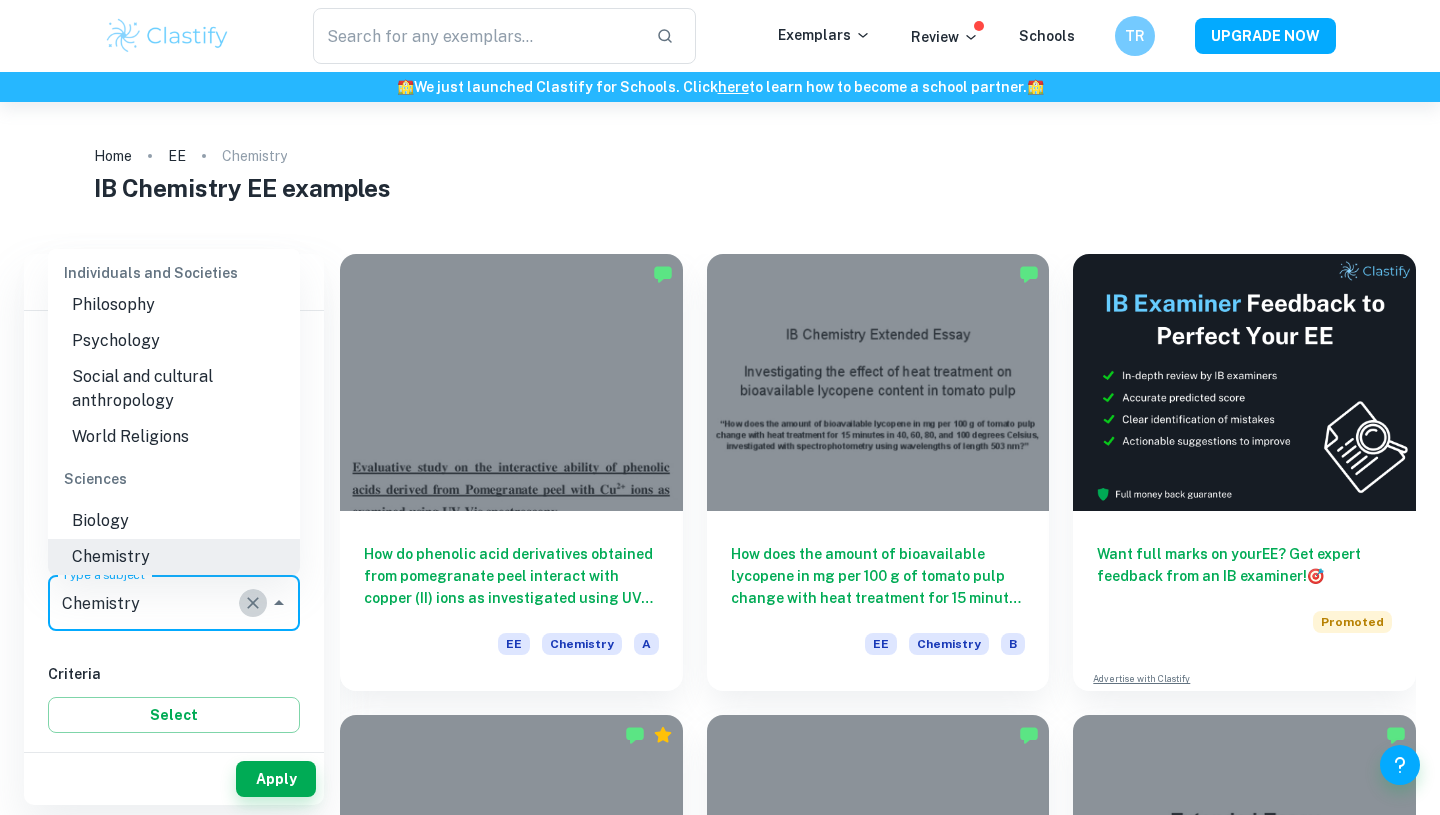 click 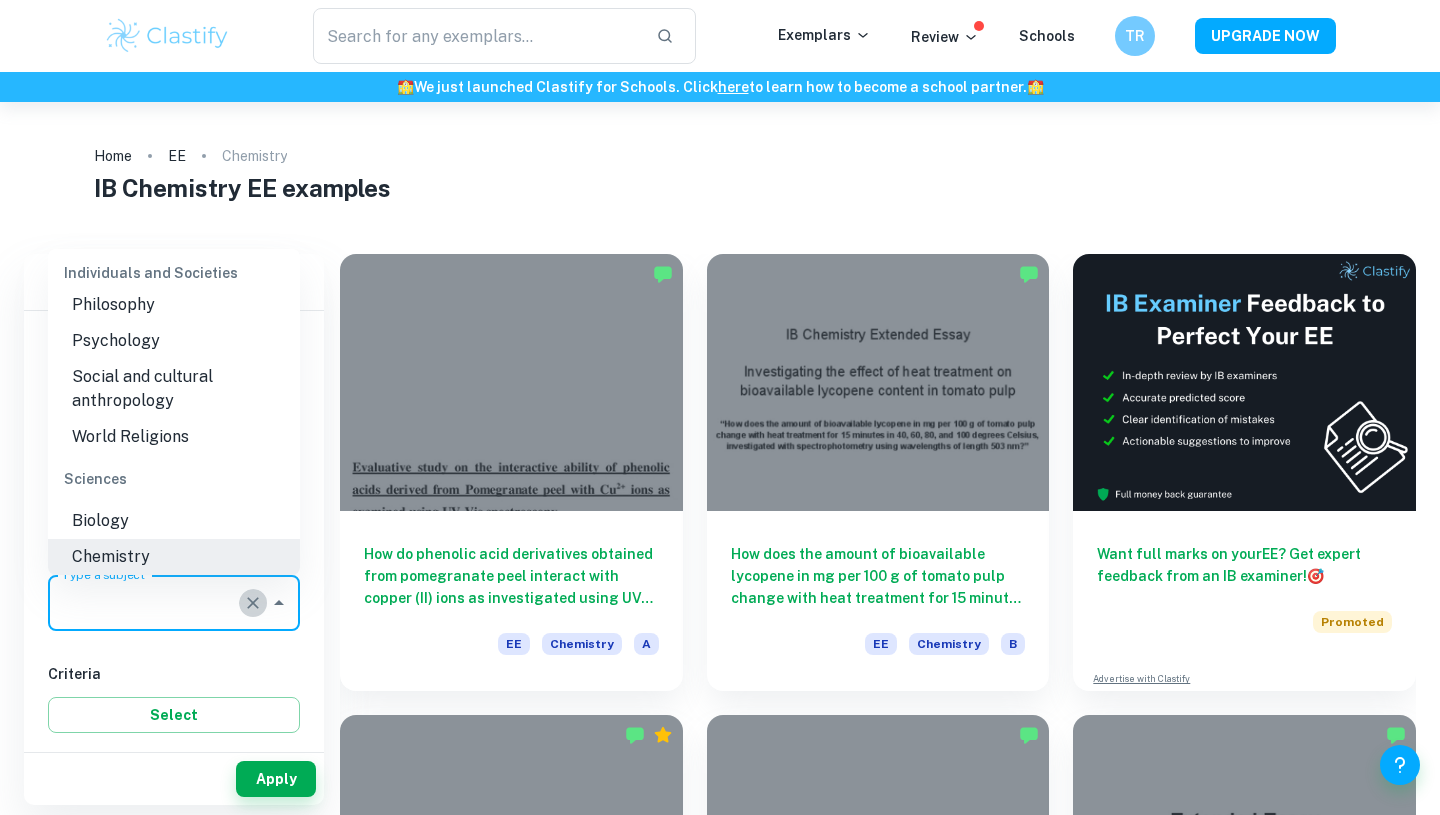 scroll, scrollTop: 0, scrollLeft: 0, axis: both 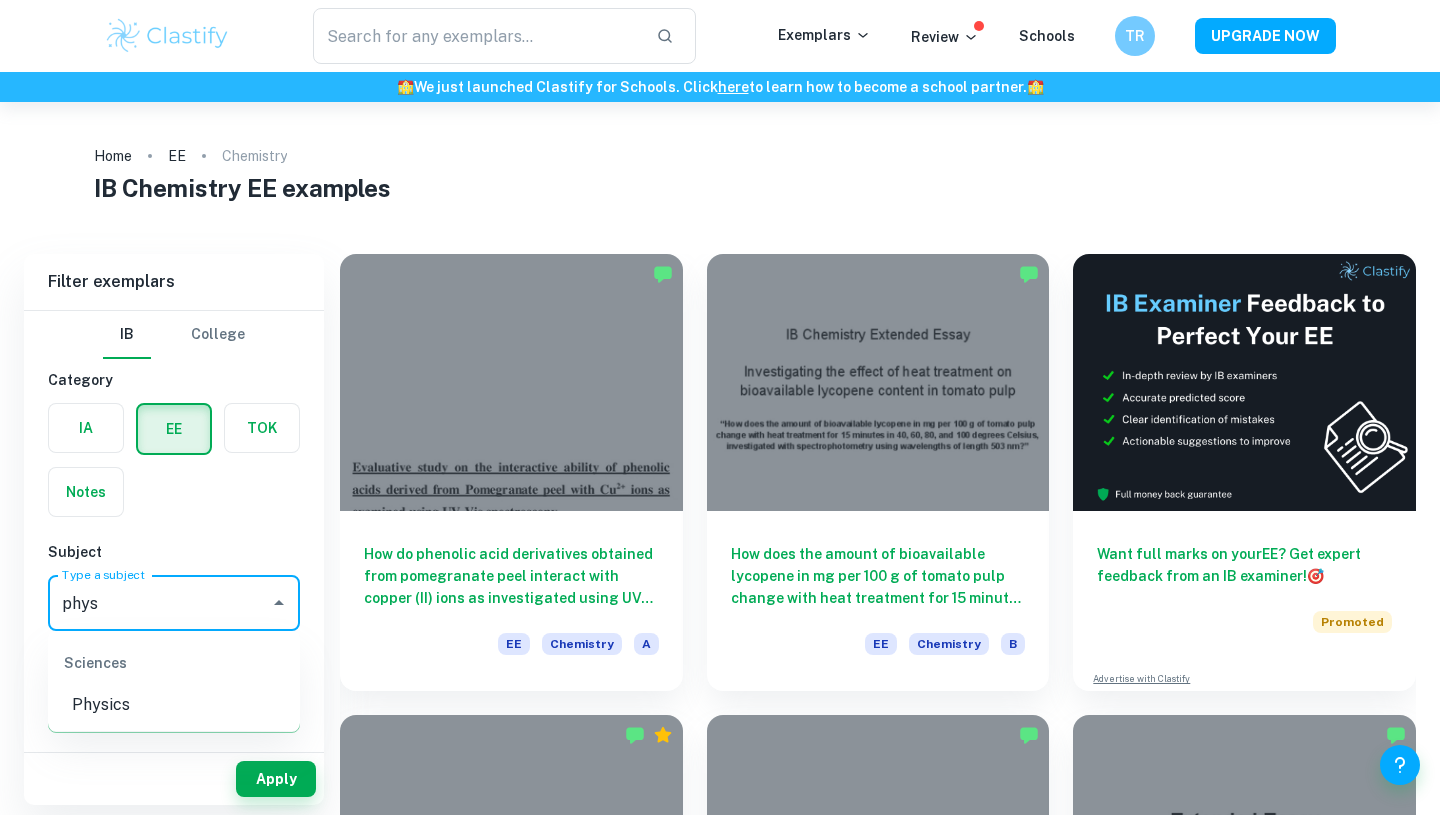 click on "Physics" at bounding box center (174, 705) 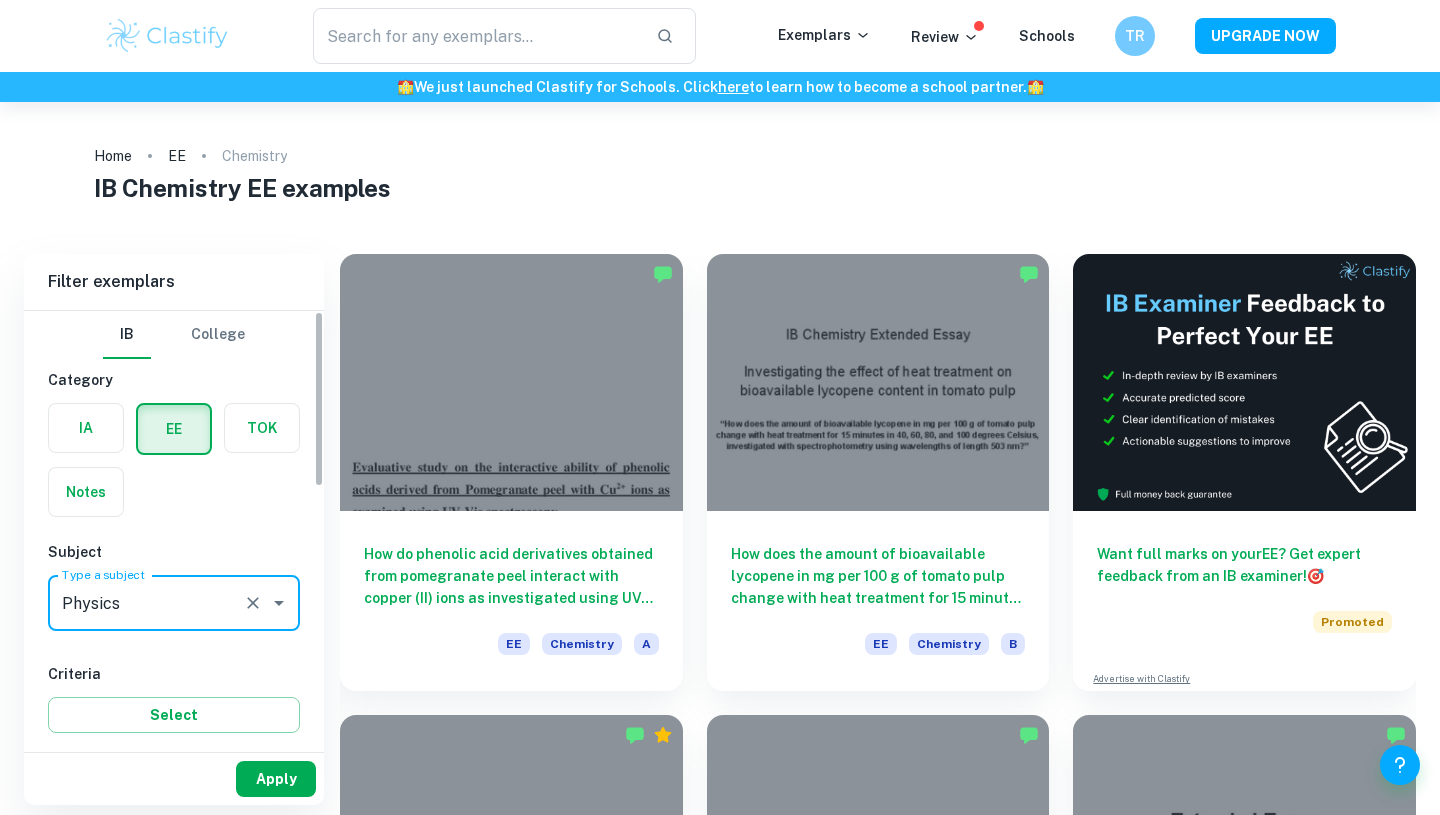 type on "Physics" 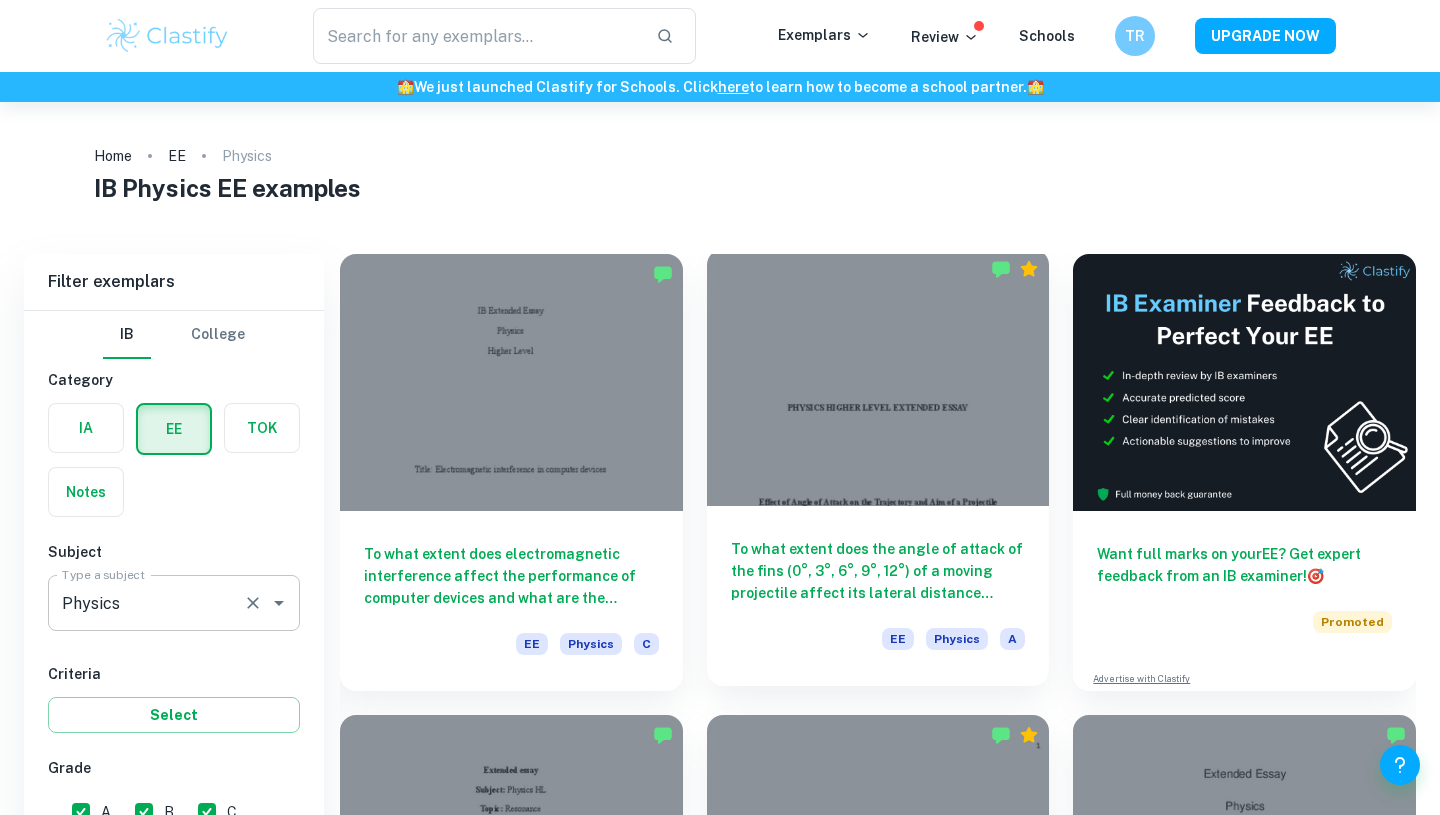 scroll, scrollTop: 278, scrollLeft: 0, axis: vertical 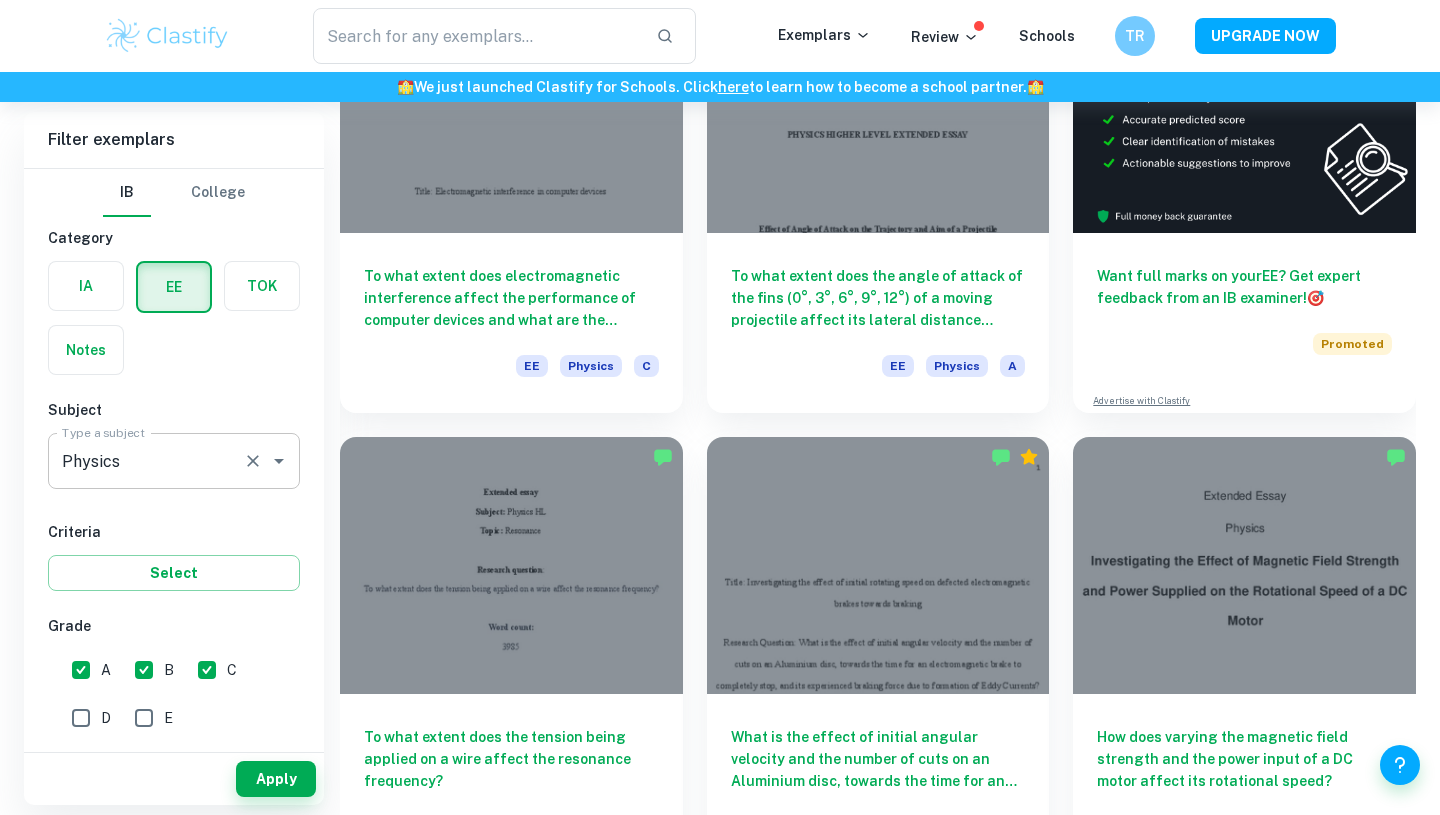 click on "C" at bounding box center [207, 670] 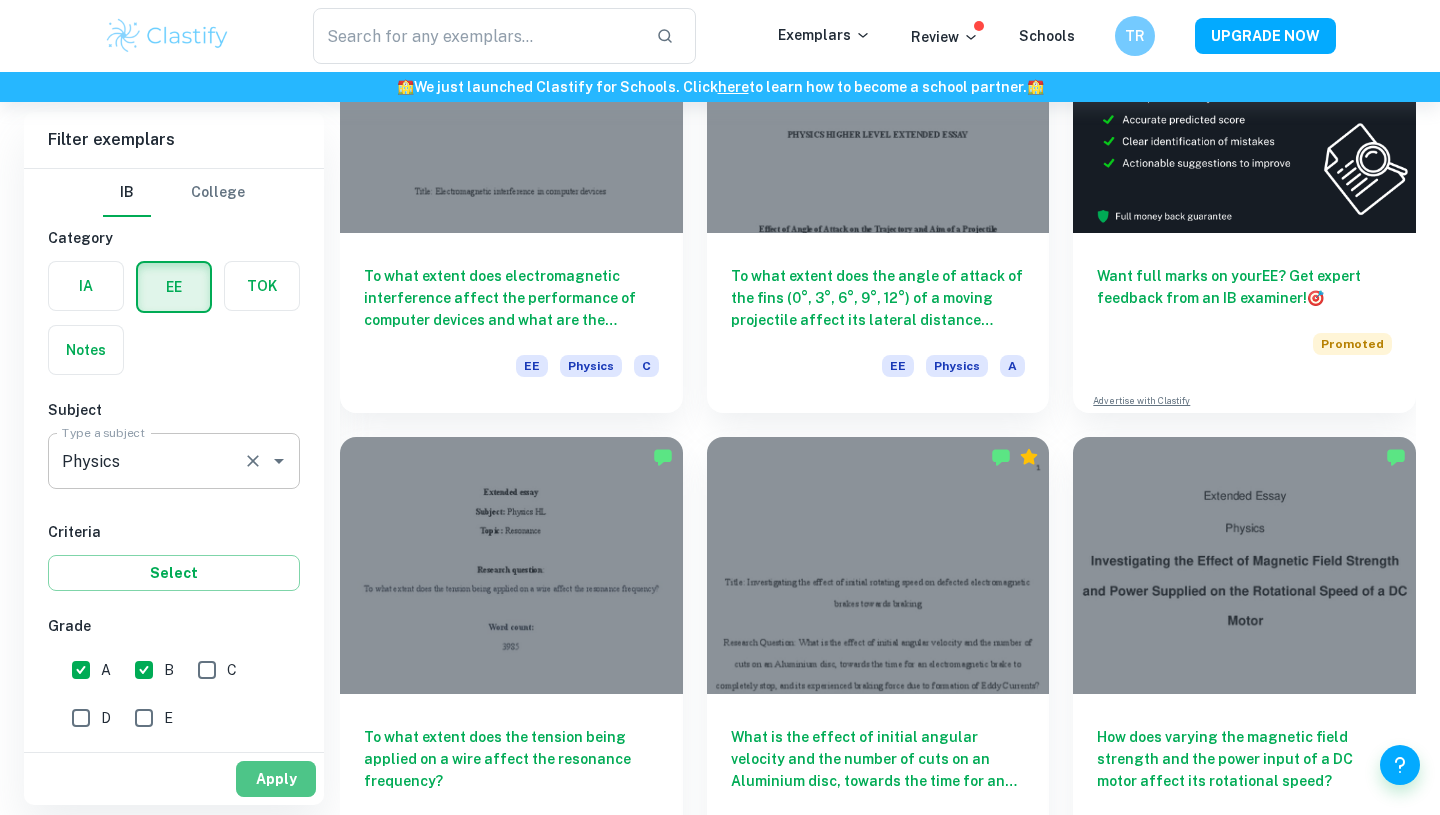 click on "Apply" at bounding box center [276, 779] 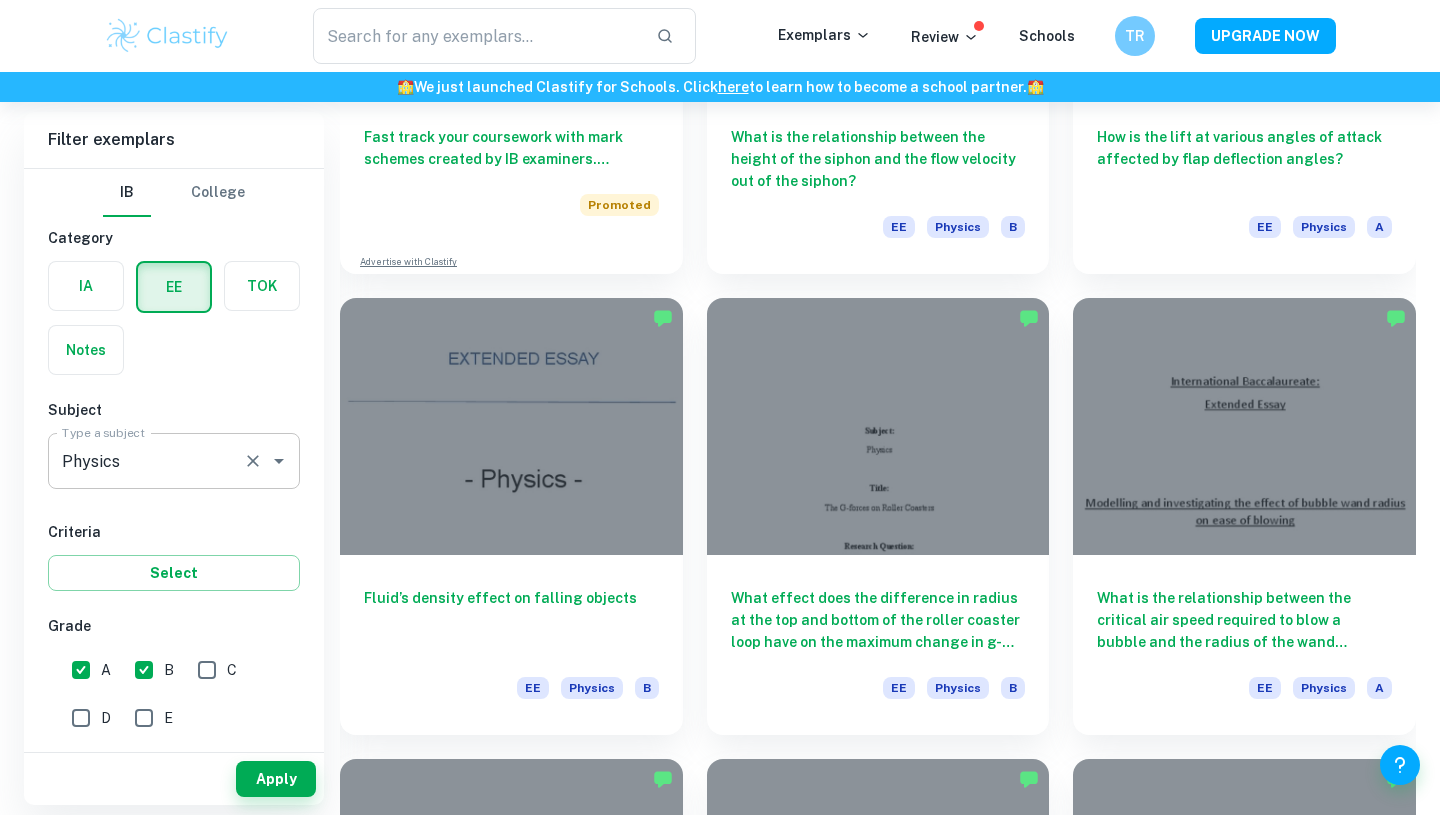 scroll, scrollTop: 1343, scrollLeft: 0, axis: vertical 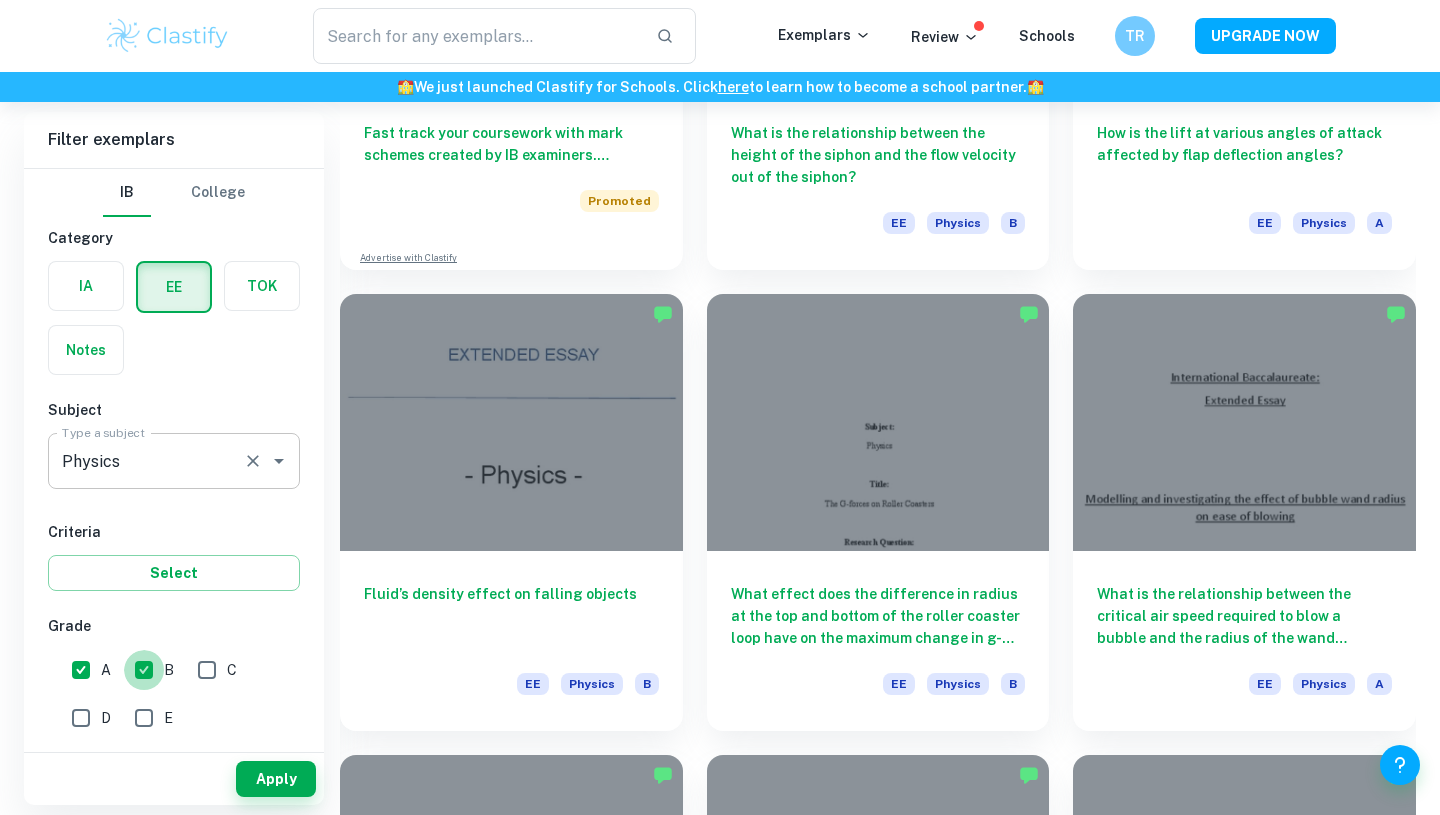 click on "B" at bounding box center (144, 670) 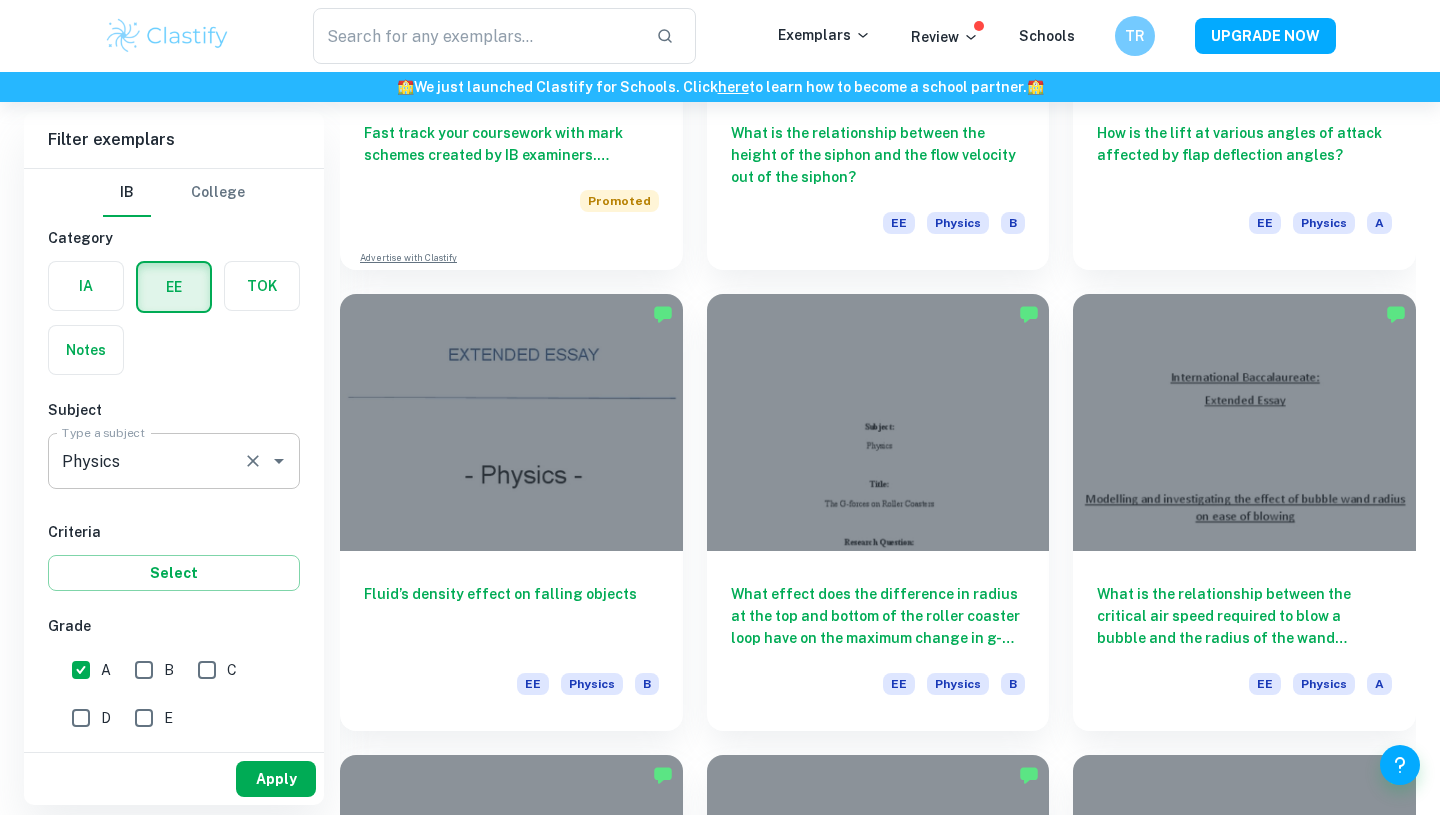 click on "Apply" at bounding box center [276, 779] 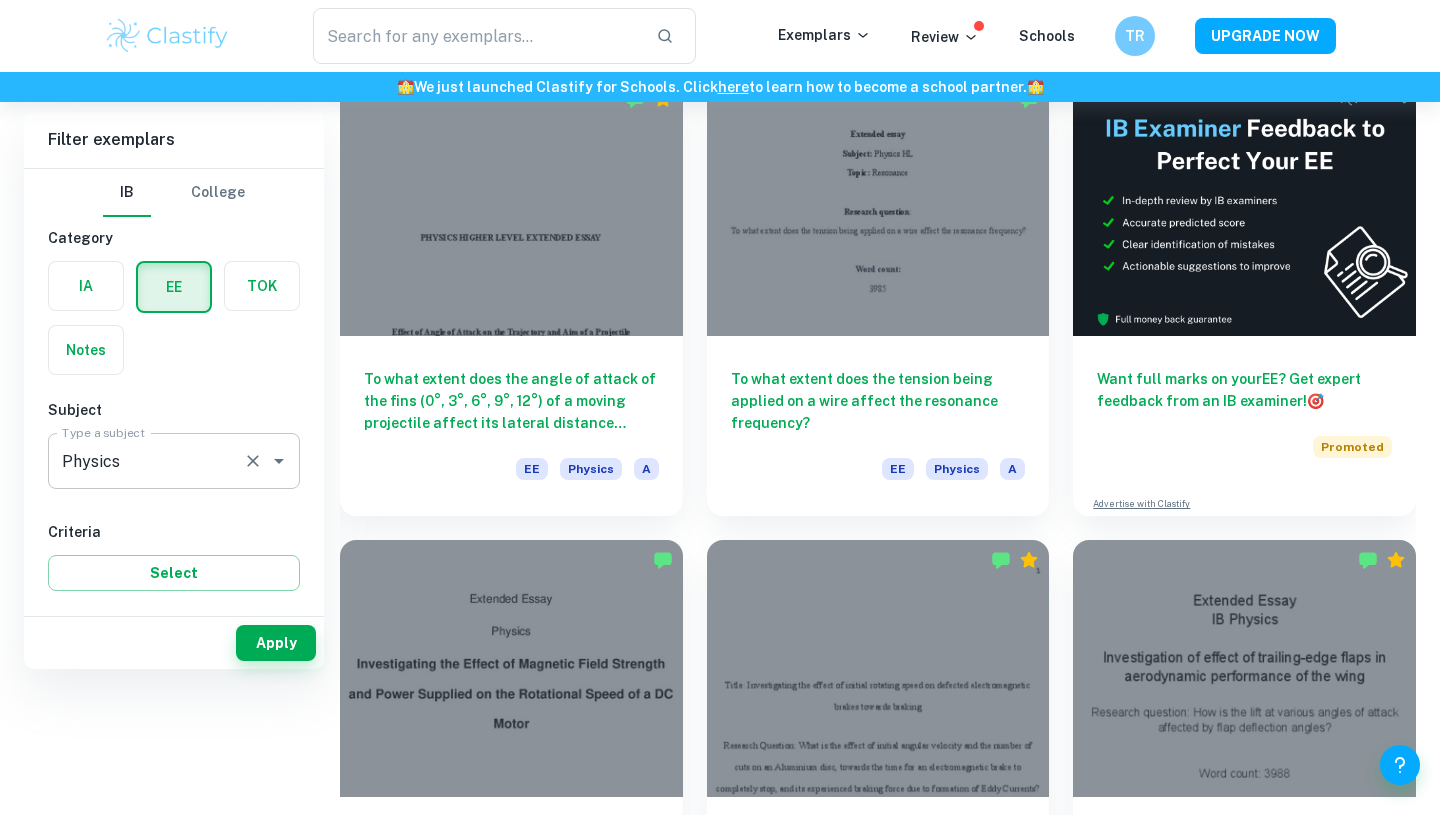 scroll, scrollTop: 0, scrollLeft: 0, axis: both 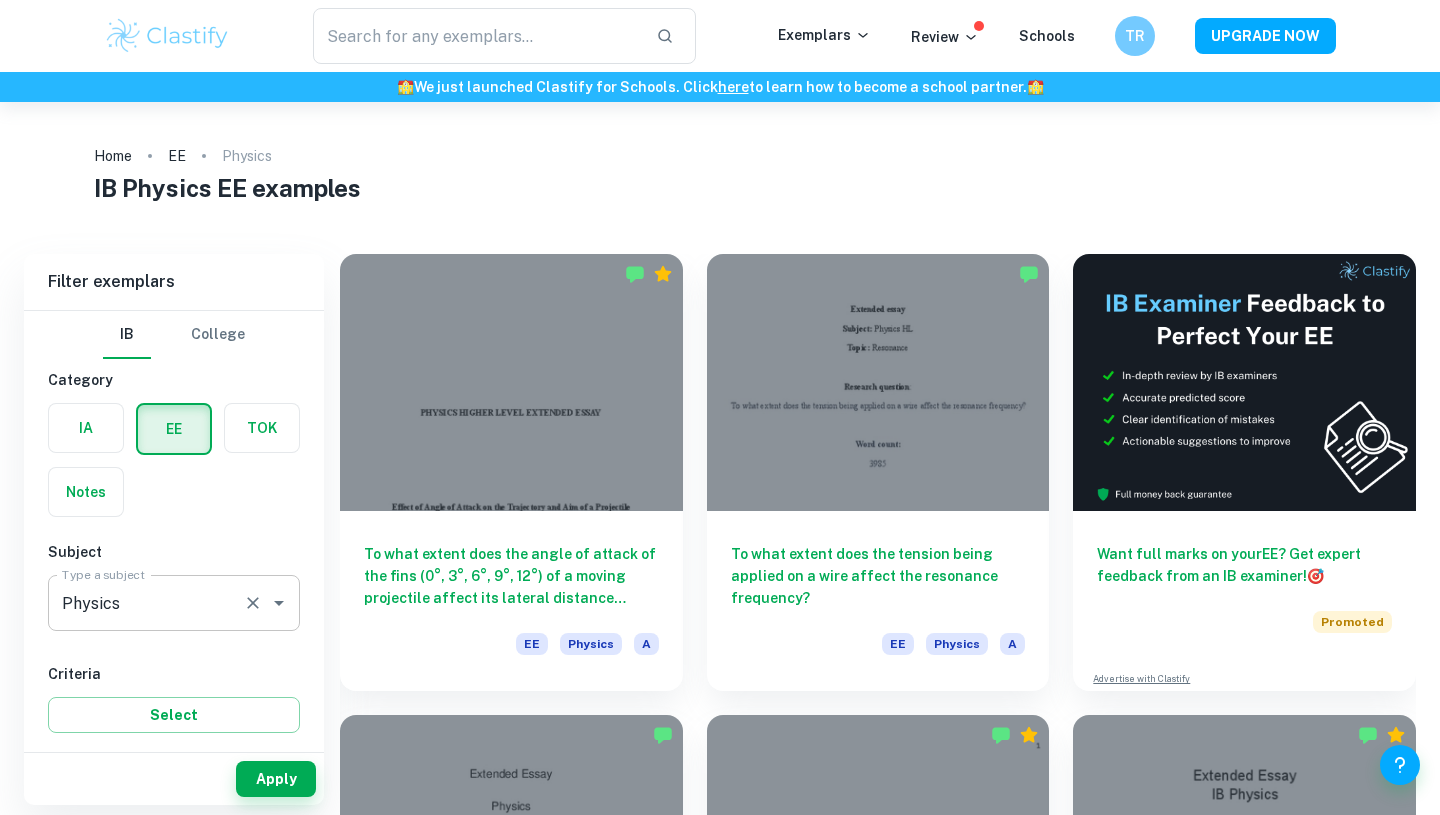 click on "Home EE Physics" at bounding box center (720, 156) 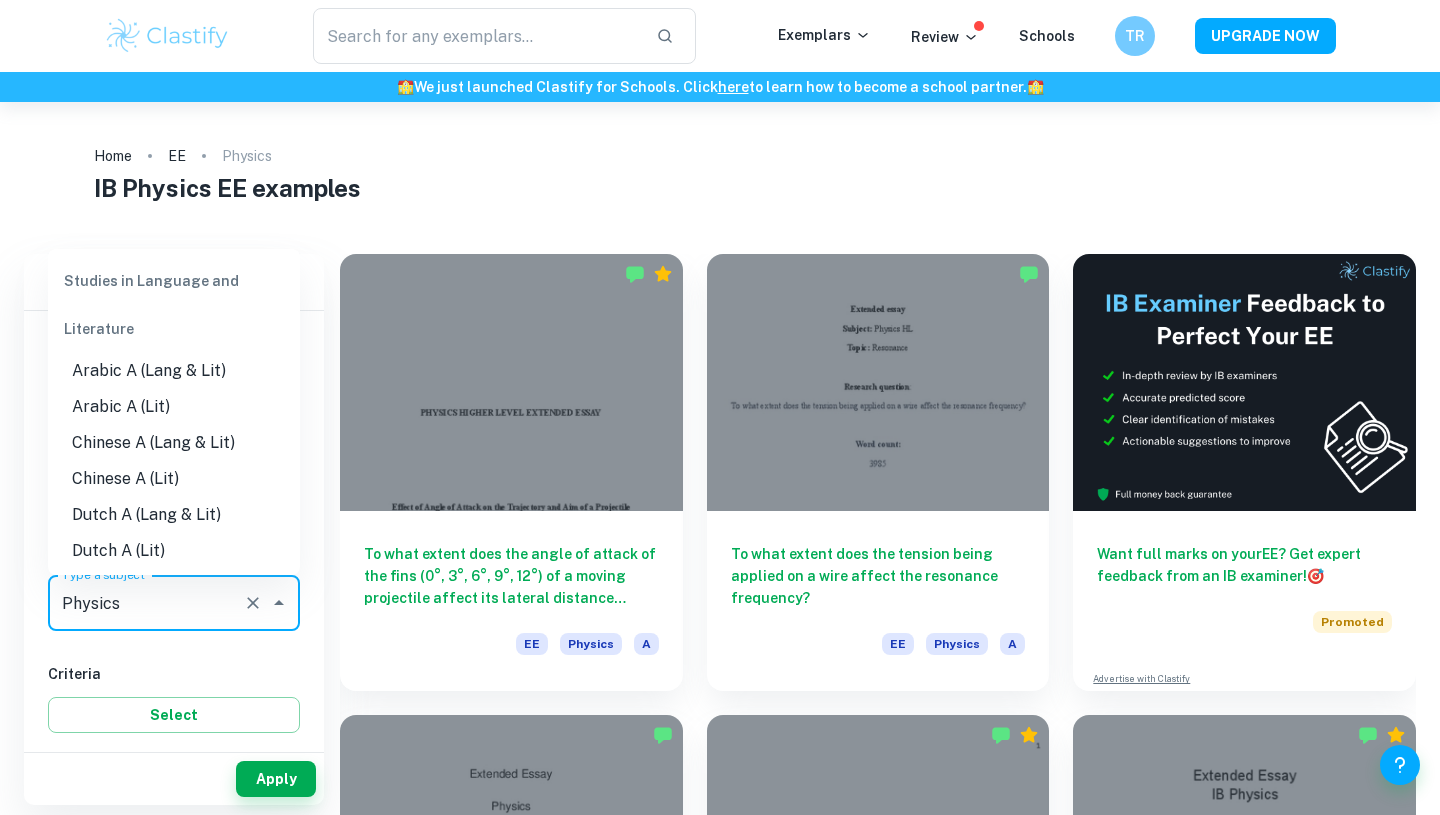 scroll, scrollTop: 2178, scrollLeft: 0, axis: vertical 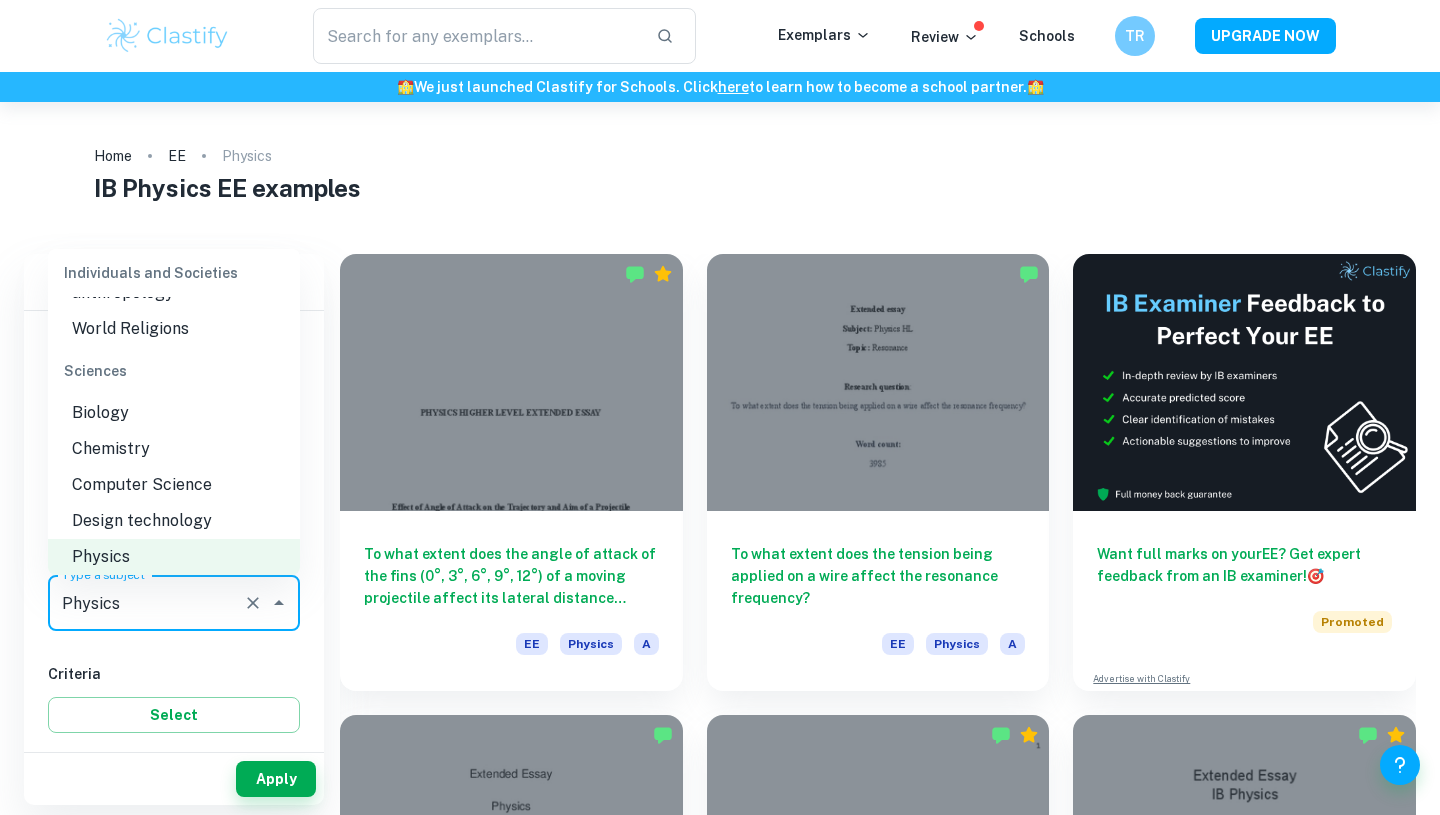 click on "Chemistry" at bounding box center [174, 449] 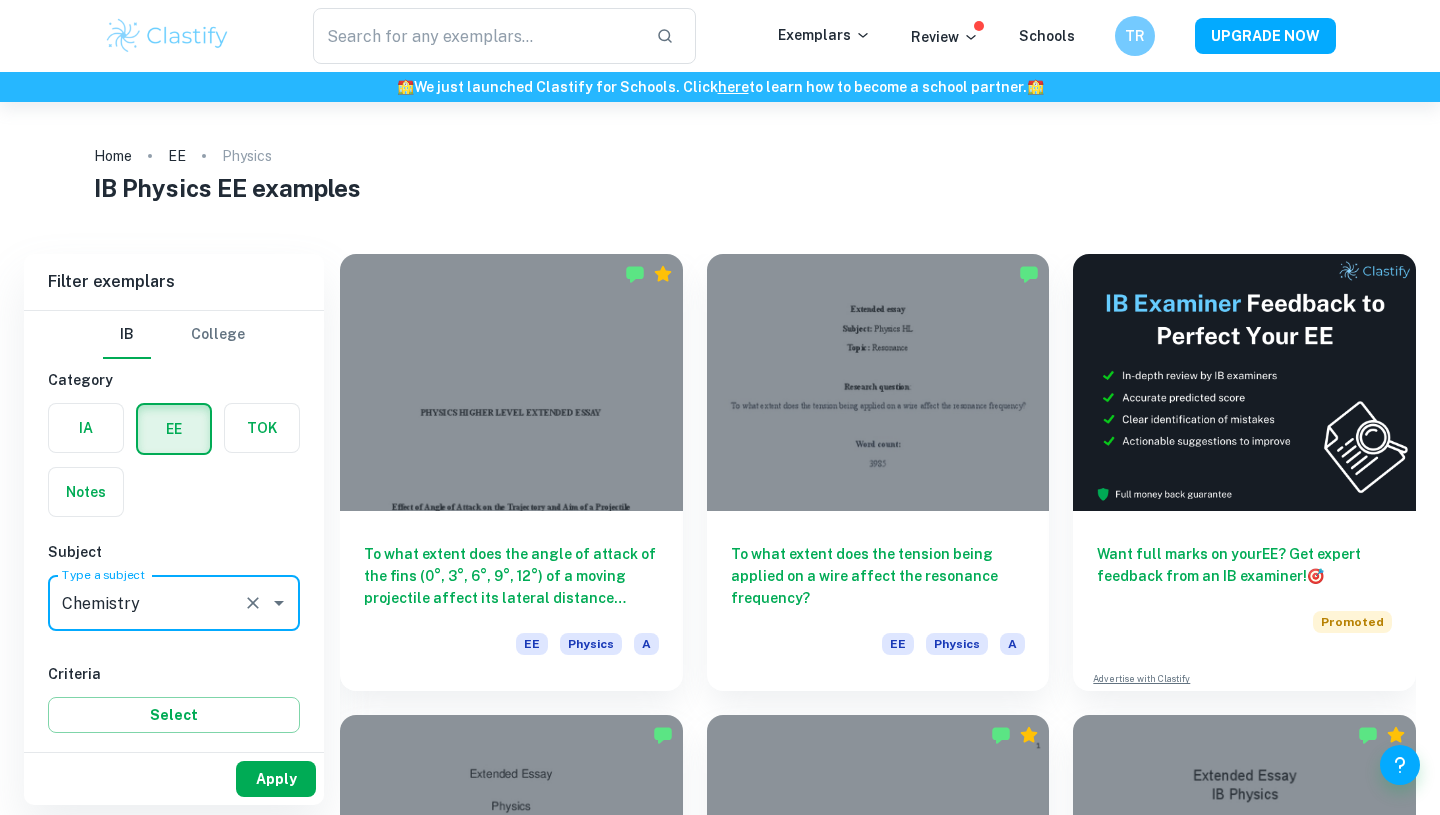 click on "Apply" at bounding box center (276, 779) 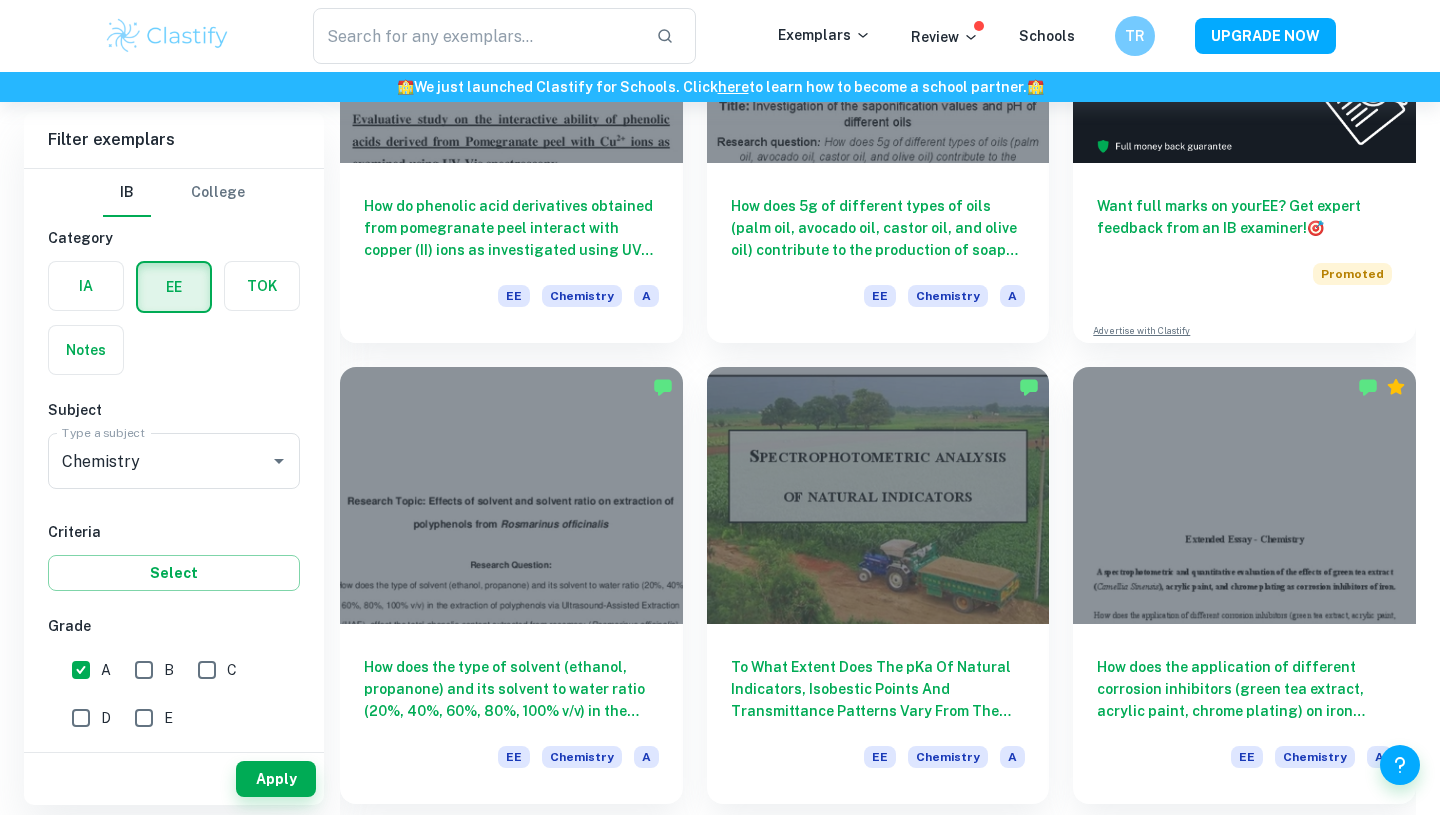 scroll, scrollTop: 349, scrollLeft: 0, axis: vertical 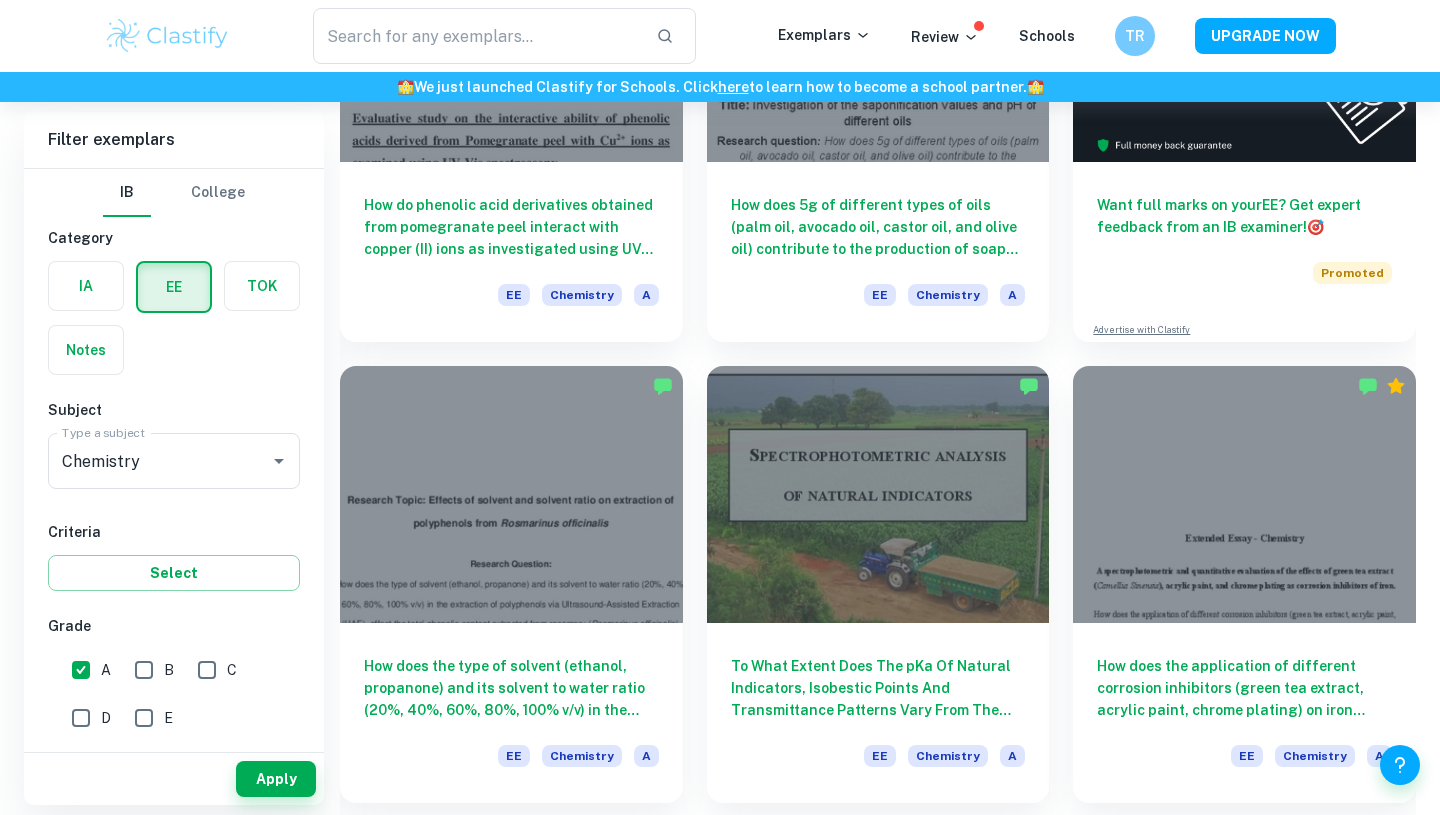 click on "To What Extent Does The pKa Of Natural Indicators, Isobestic Points And Transmittance Patterns Vary From The pKa Of The Universal Indicator? Analysis By A Spectrophotometer For Finding The Ideal Indicator By Prioritising Its Accessibility (Cost Of Vegetables) And Effectiveness For Agricultural Usage. EE Chemistry A" at bounding box center [866, 572] 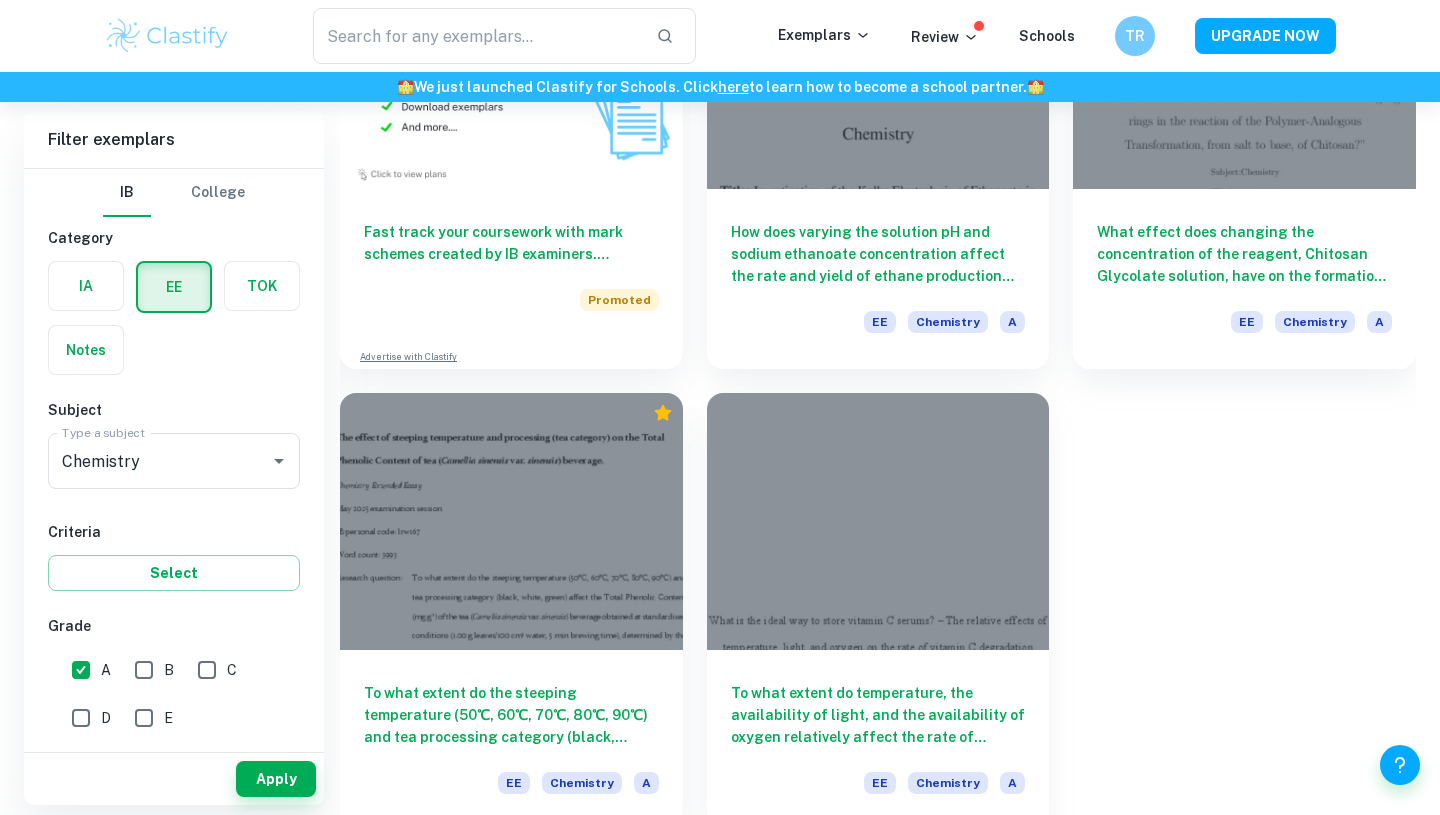 scroll, scrollTop: 1239, scrollLeft: 0, axis: vertical 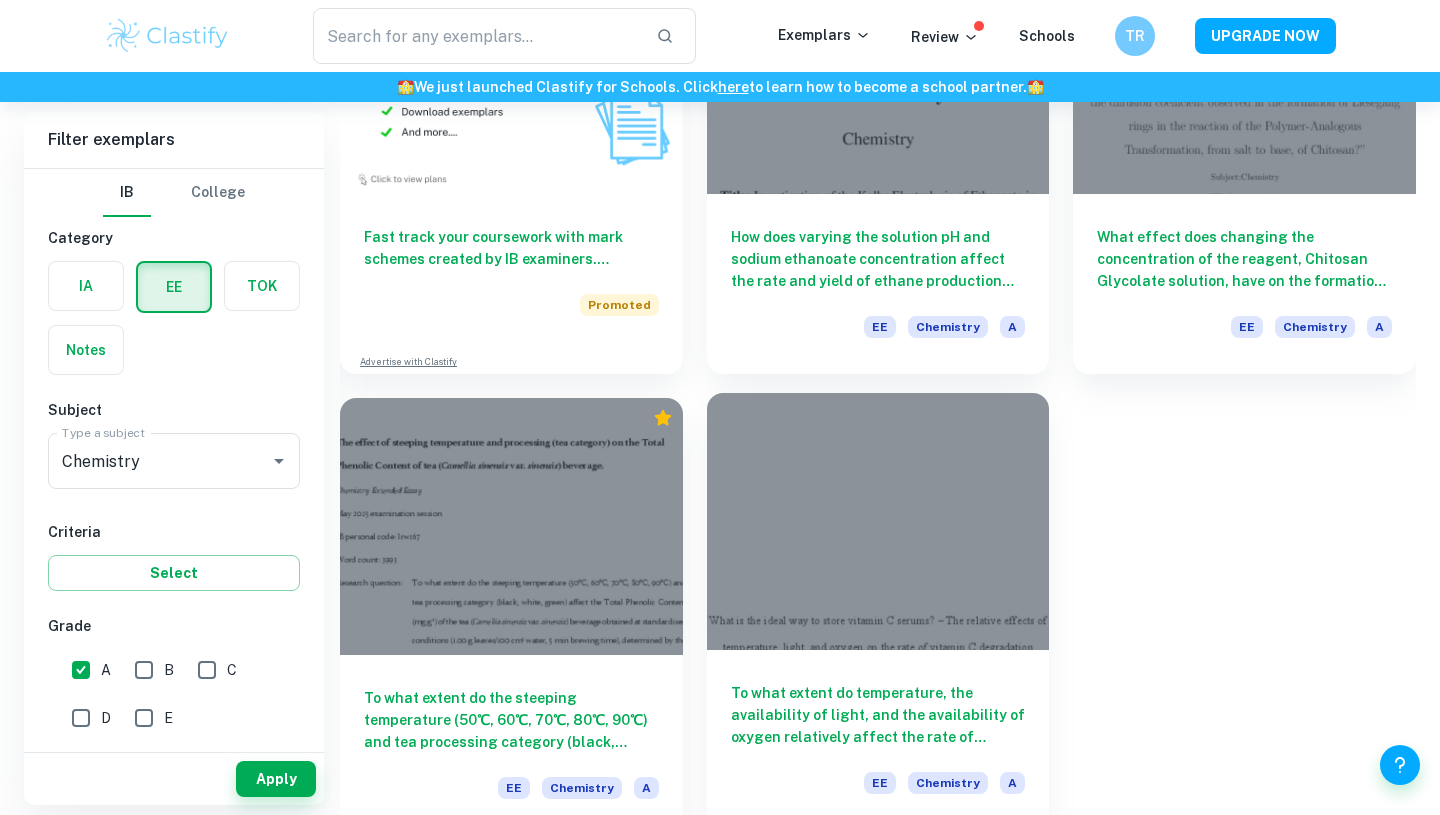 click on "To what extent do temperature, the availability of light, and the availability of  oxygen relatively affect the rate of vitamin C degradation in 20 ml sample solutions prepared from  vitamin C tablets during 2 weeks of storage? EE Chemistry A" at bounding box center (878, 740) 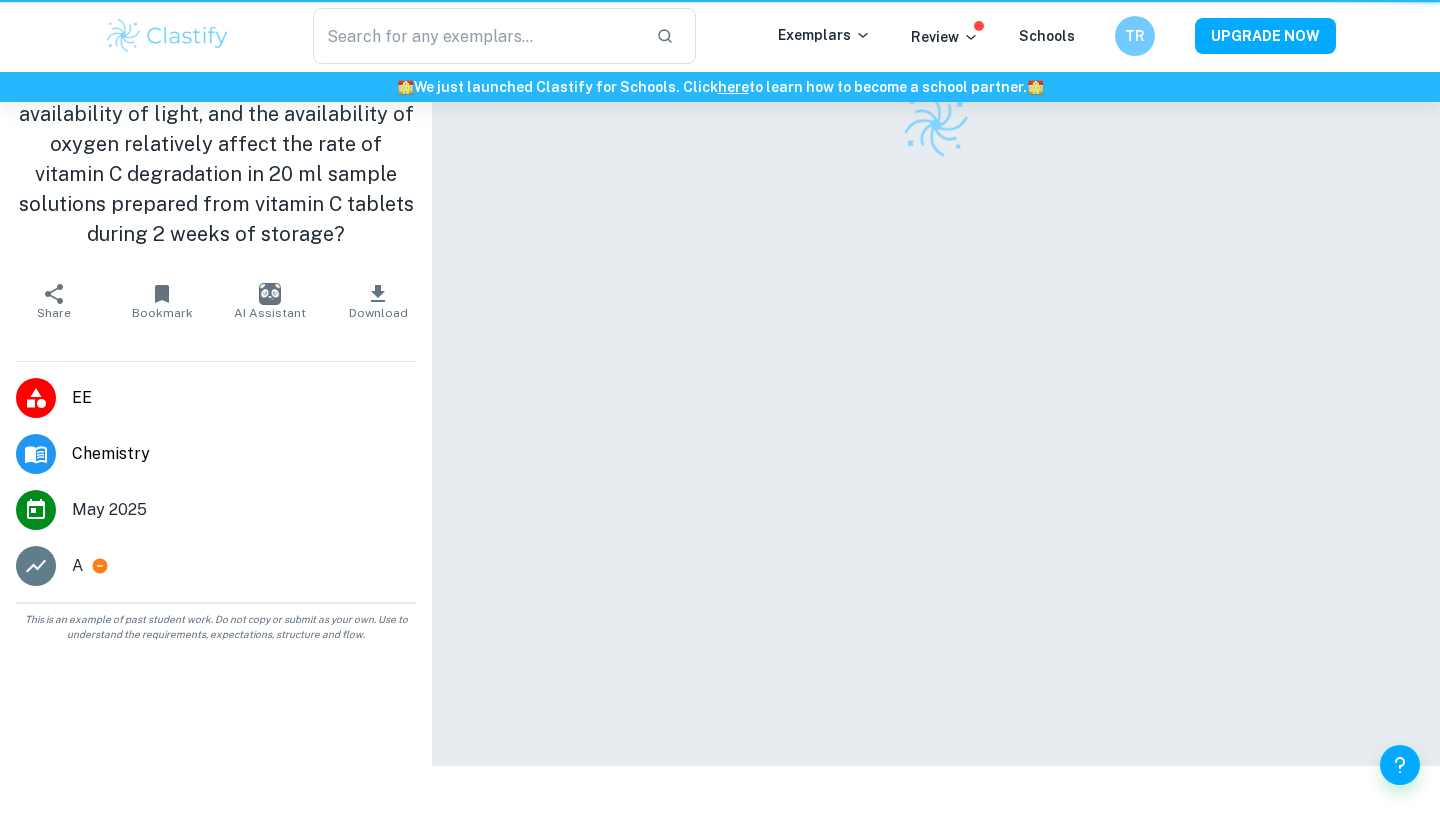scroll, scrollTop: 0, scrollLeft: 0, axis: both 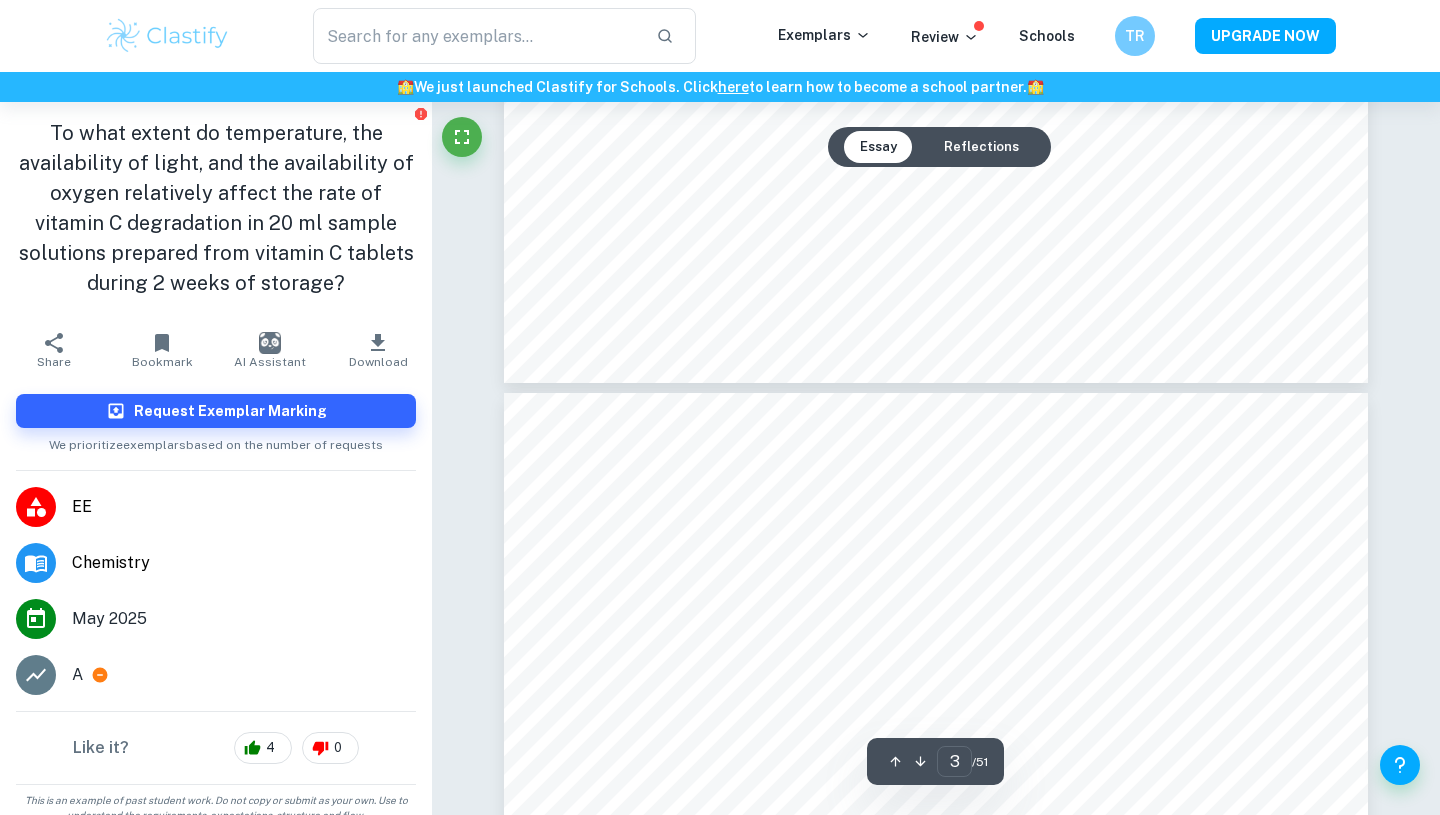 type on "4" 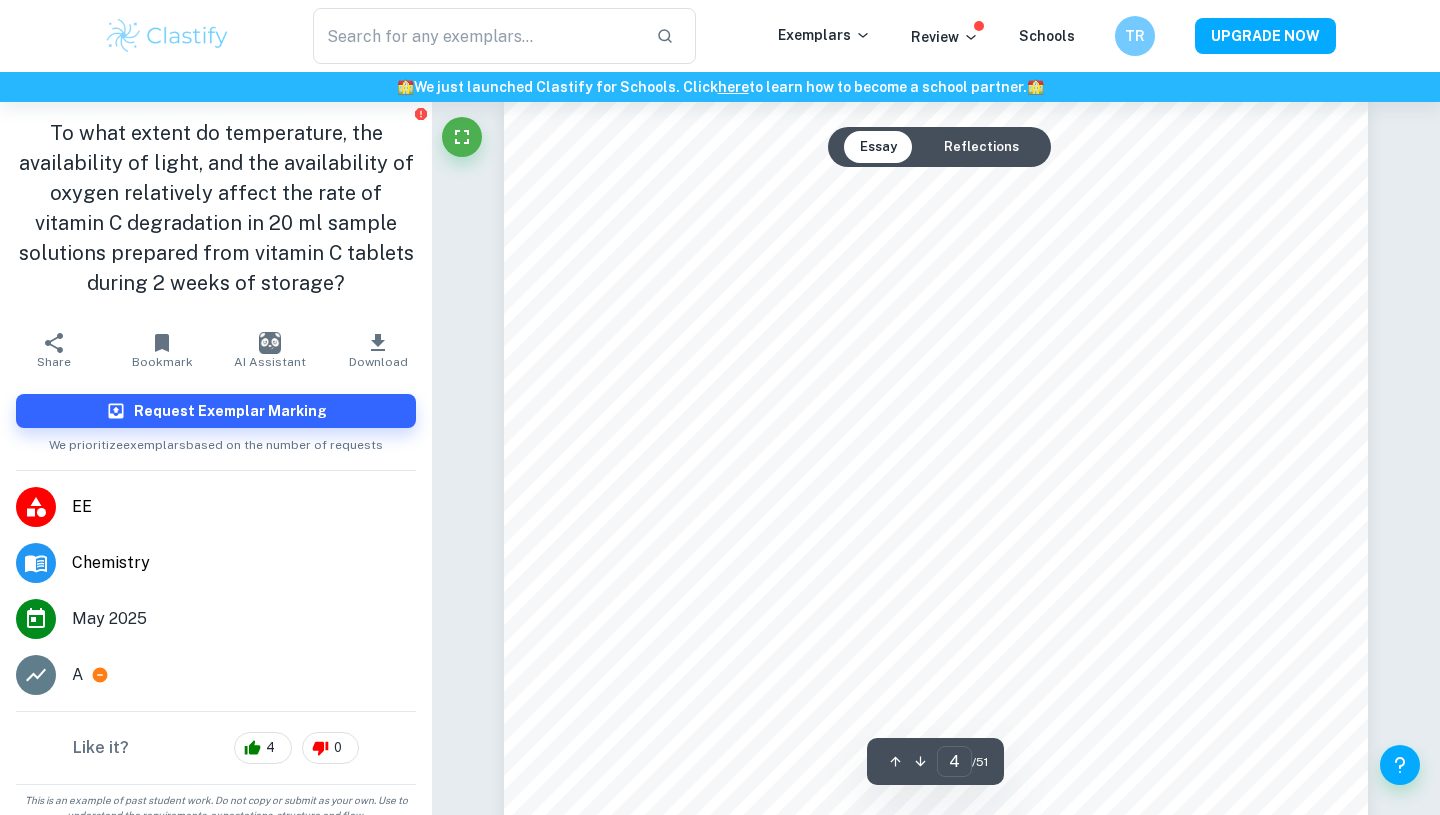 scroll, scrollTop: 3991, scrollLeft: 0, axis: vertical 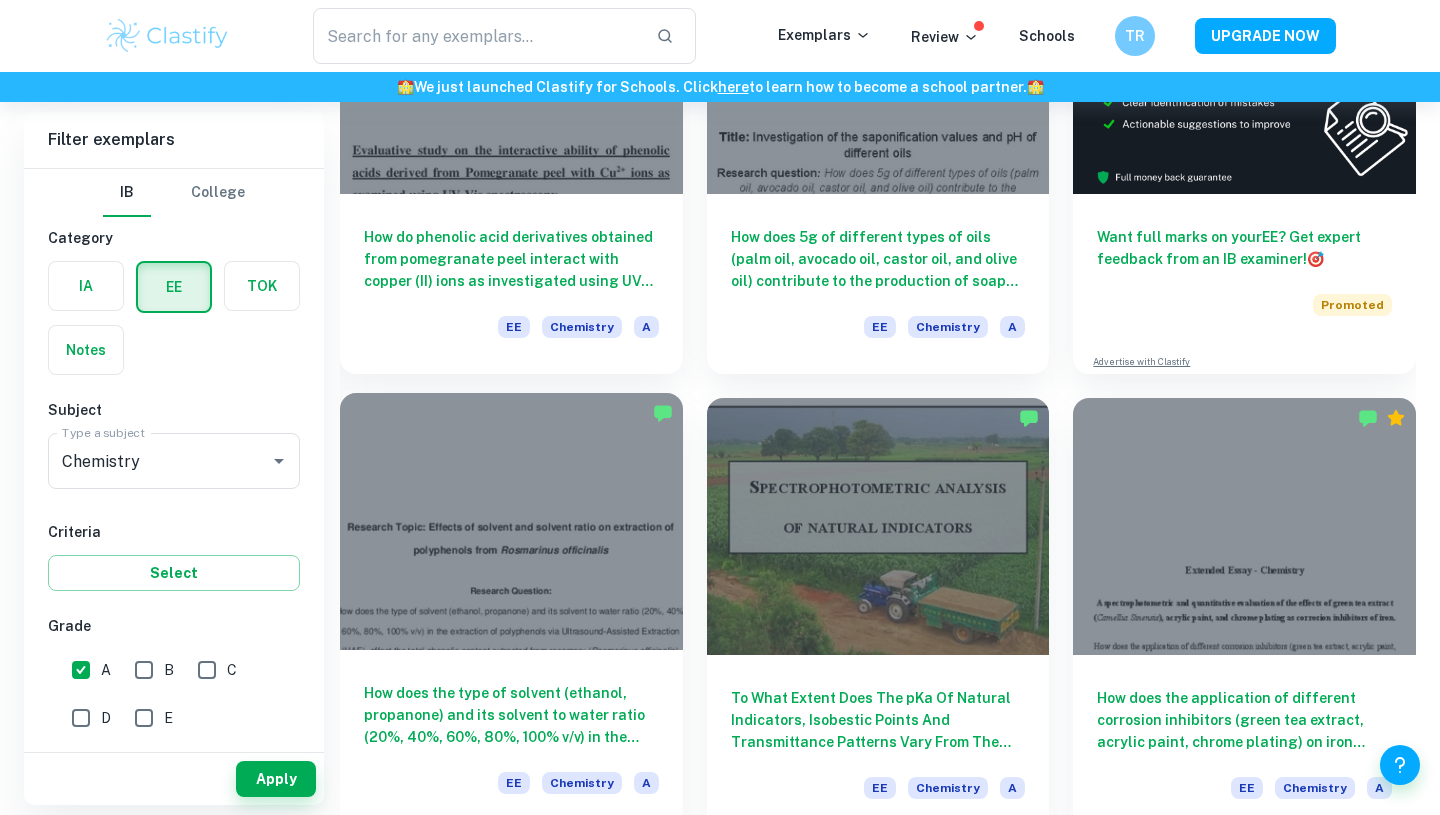 click at bounding box center [511, 521] 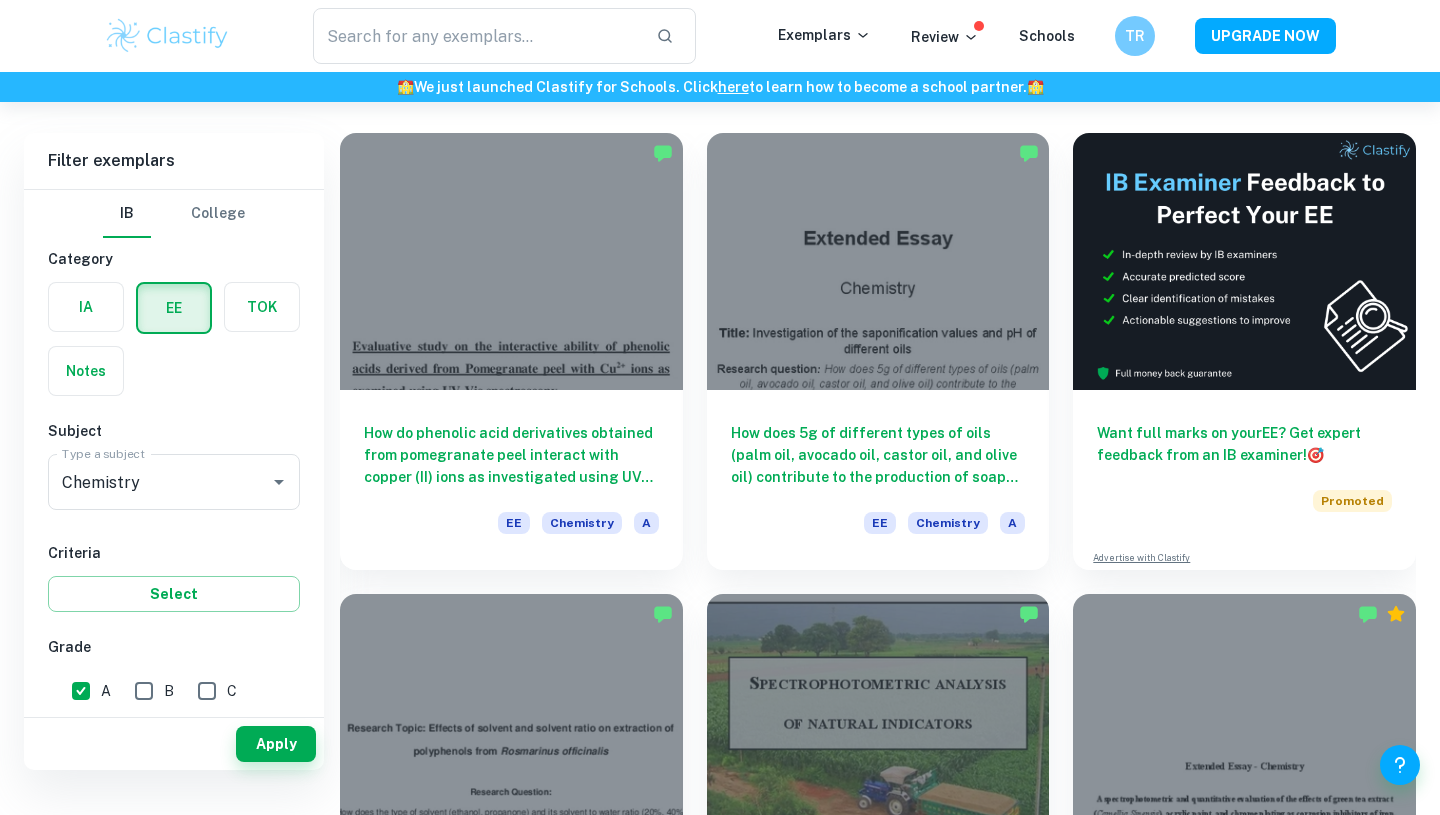 scroll, scrollTop: 63, scrollLeft: 0, axis: vertical 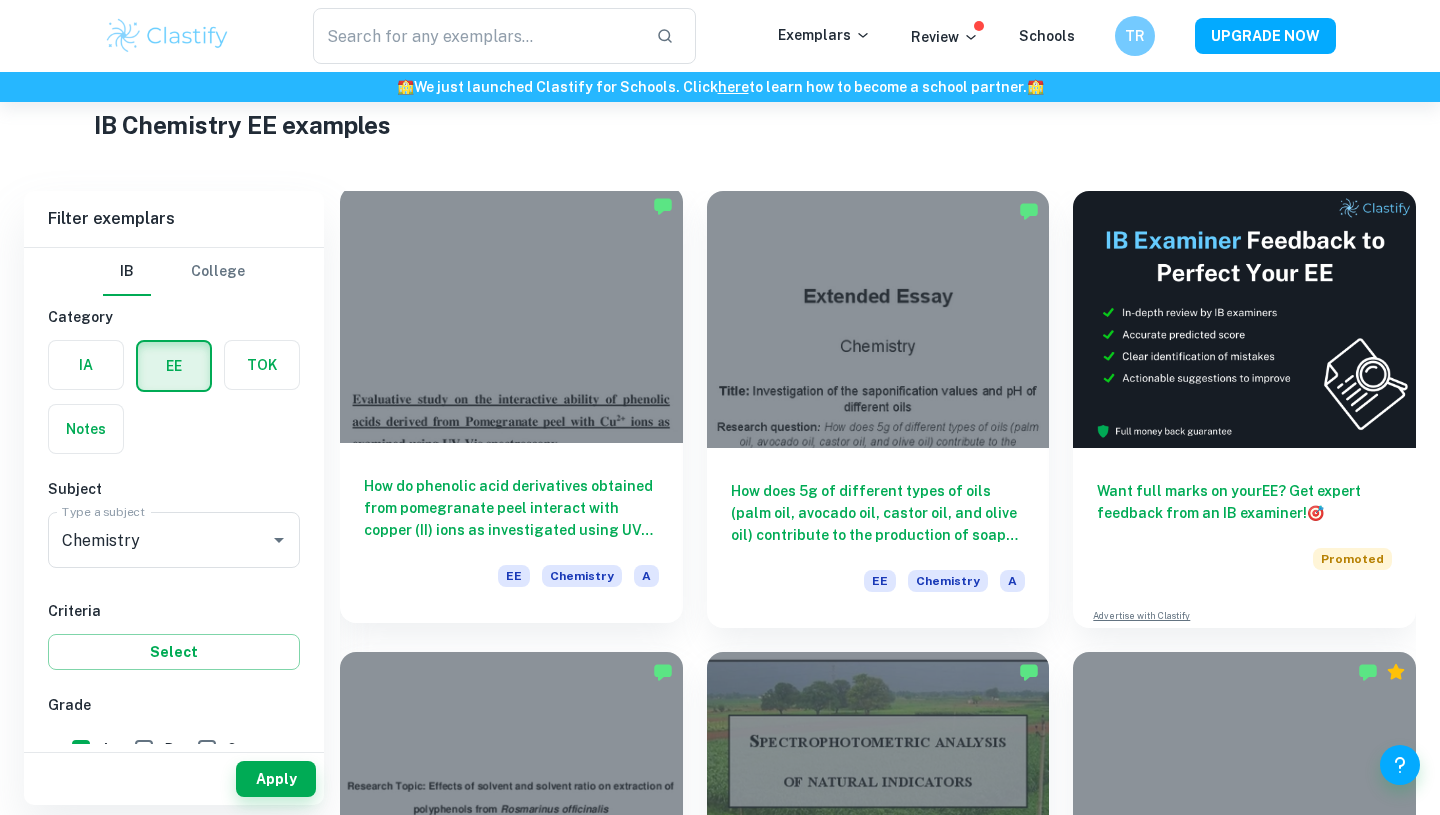 click on "How do phenolic acid derivatives obtained from pomegranate peel interact with copper (II) ions as investigated using UV-Visible Spectroscopy? EE Chemistry A" at bounding box center (511, 533) 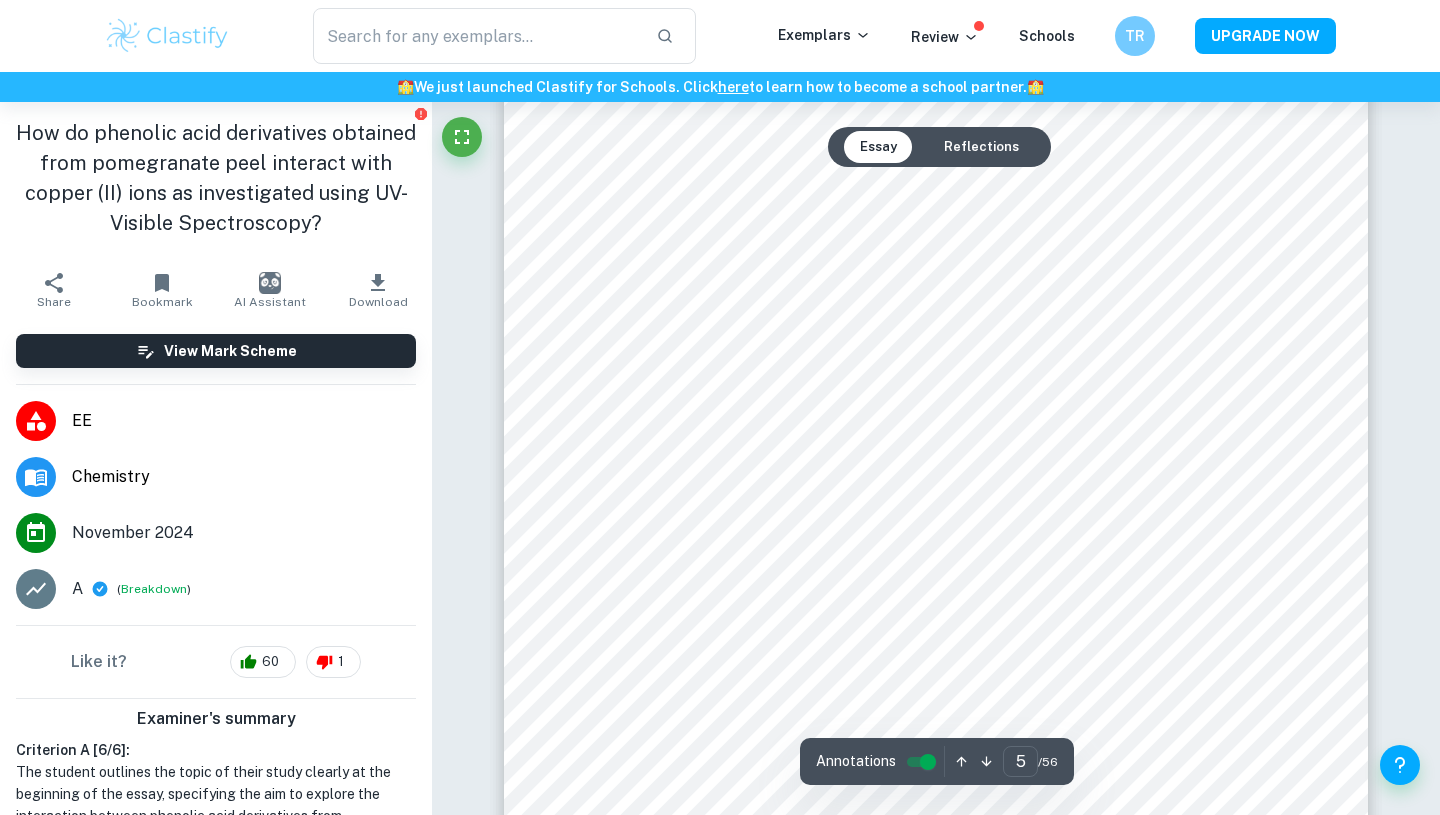 scroll, scrollTop: 5412, scrollLeft: 0, axis: vertical 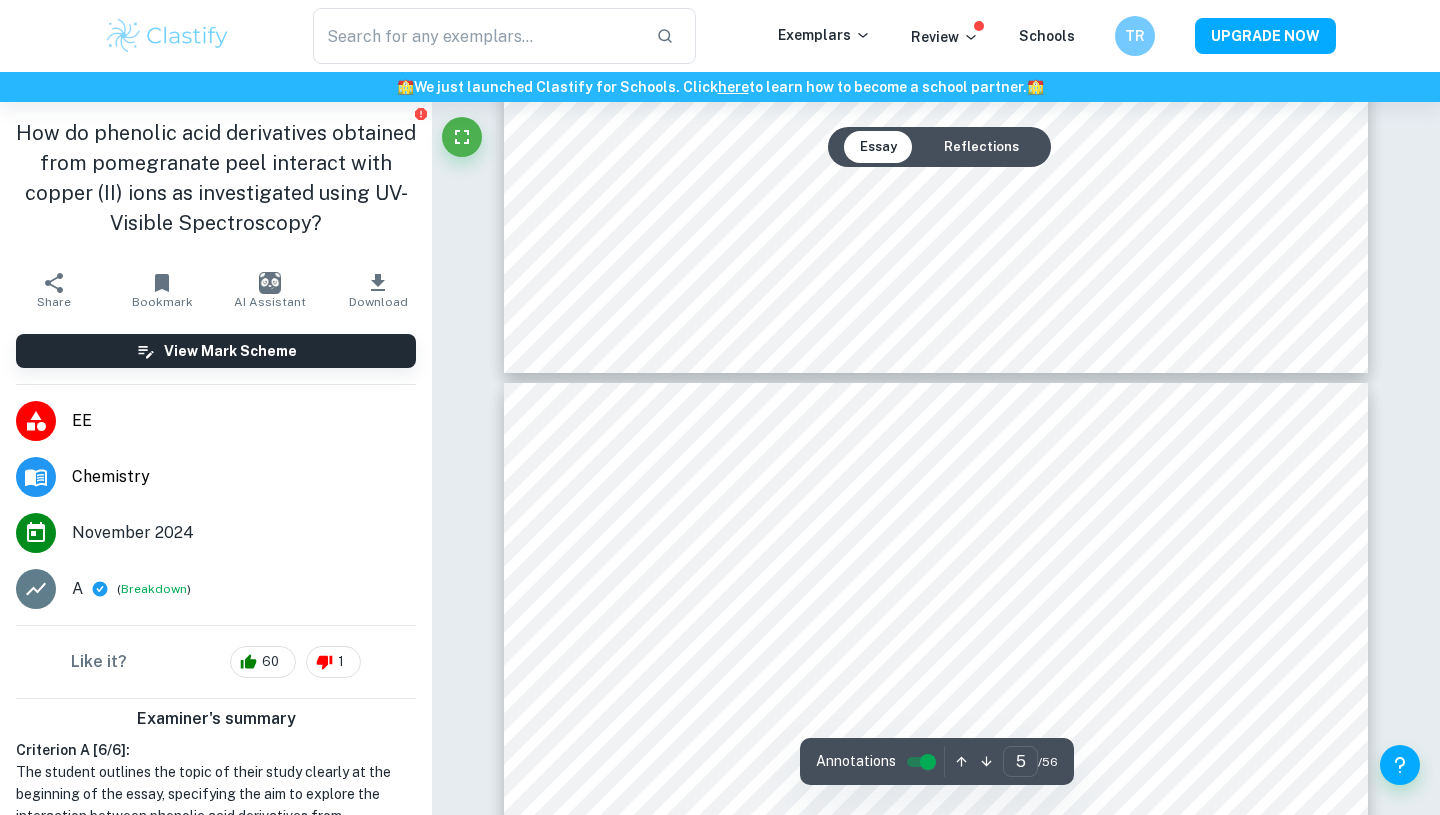 type on "6" 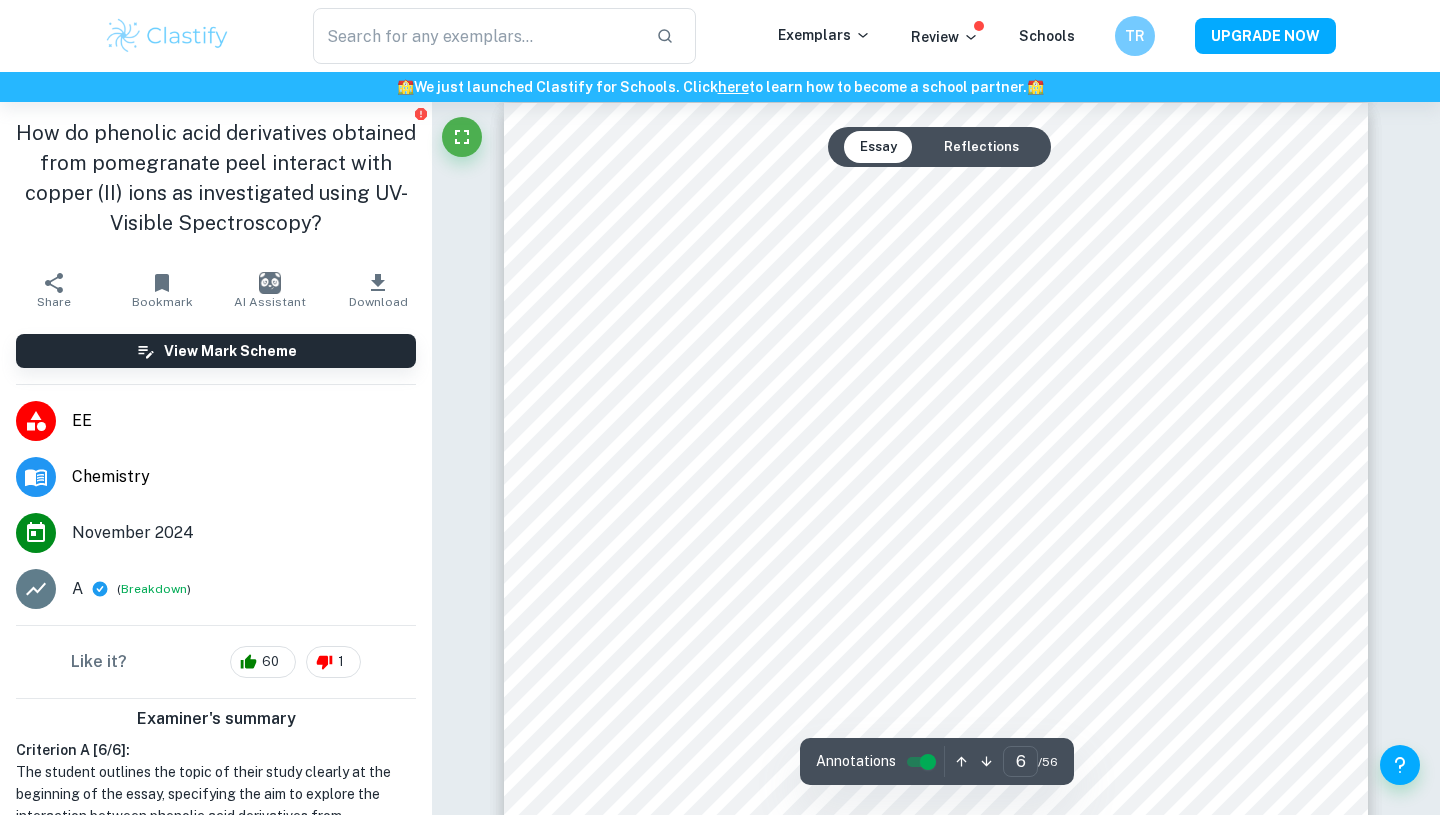 scroll, scrollTop: 6315, scrollLeft: 0, axis: vertical 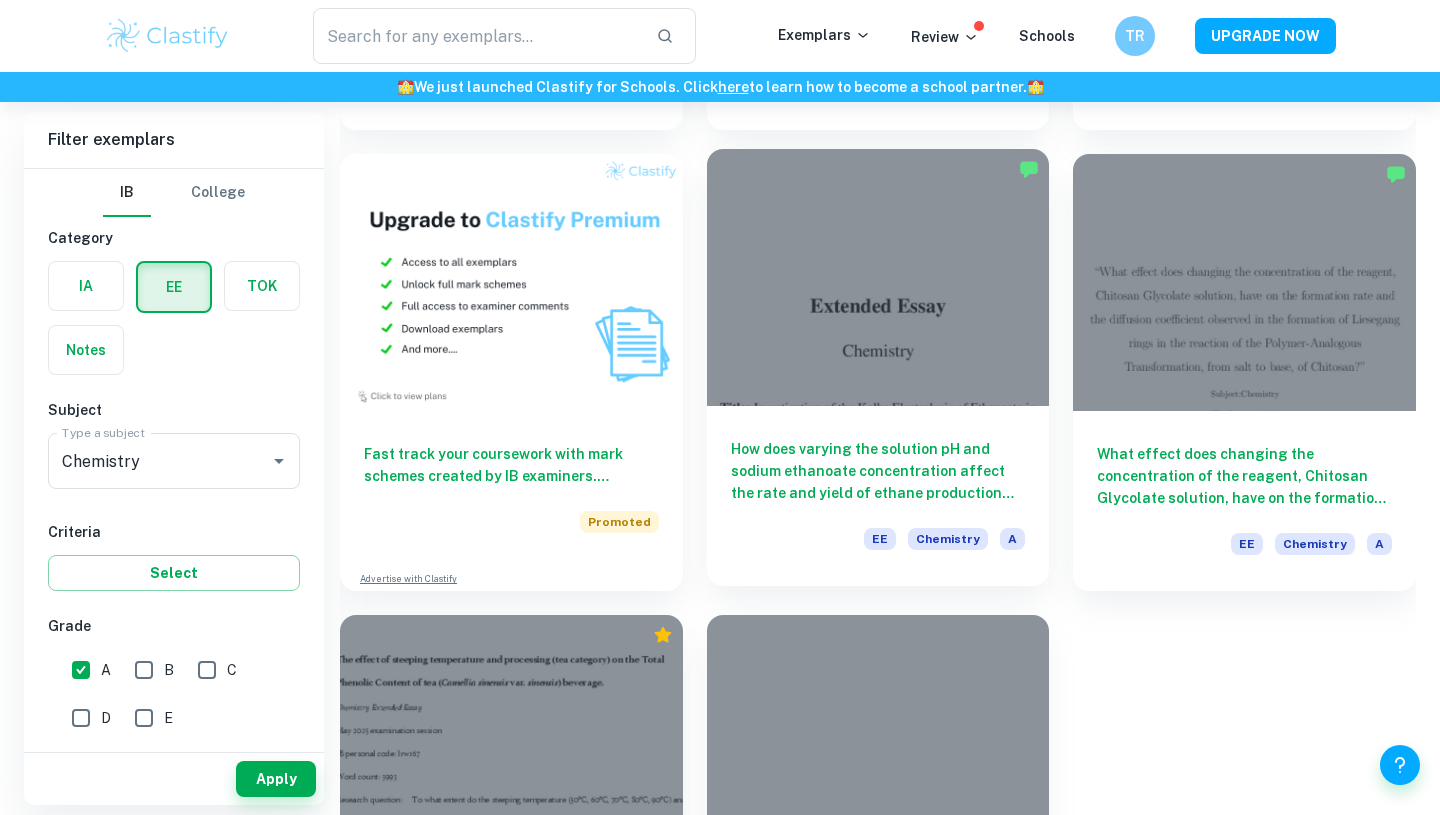 click on "How does varying the solution pH and sodium ethanoate concentration affect the rate and yield of ethane production from its electrolysis? EE Chemistry A" at bounding box center (878, 496) 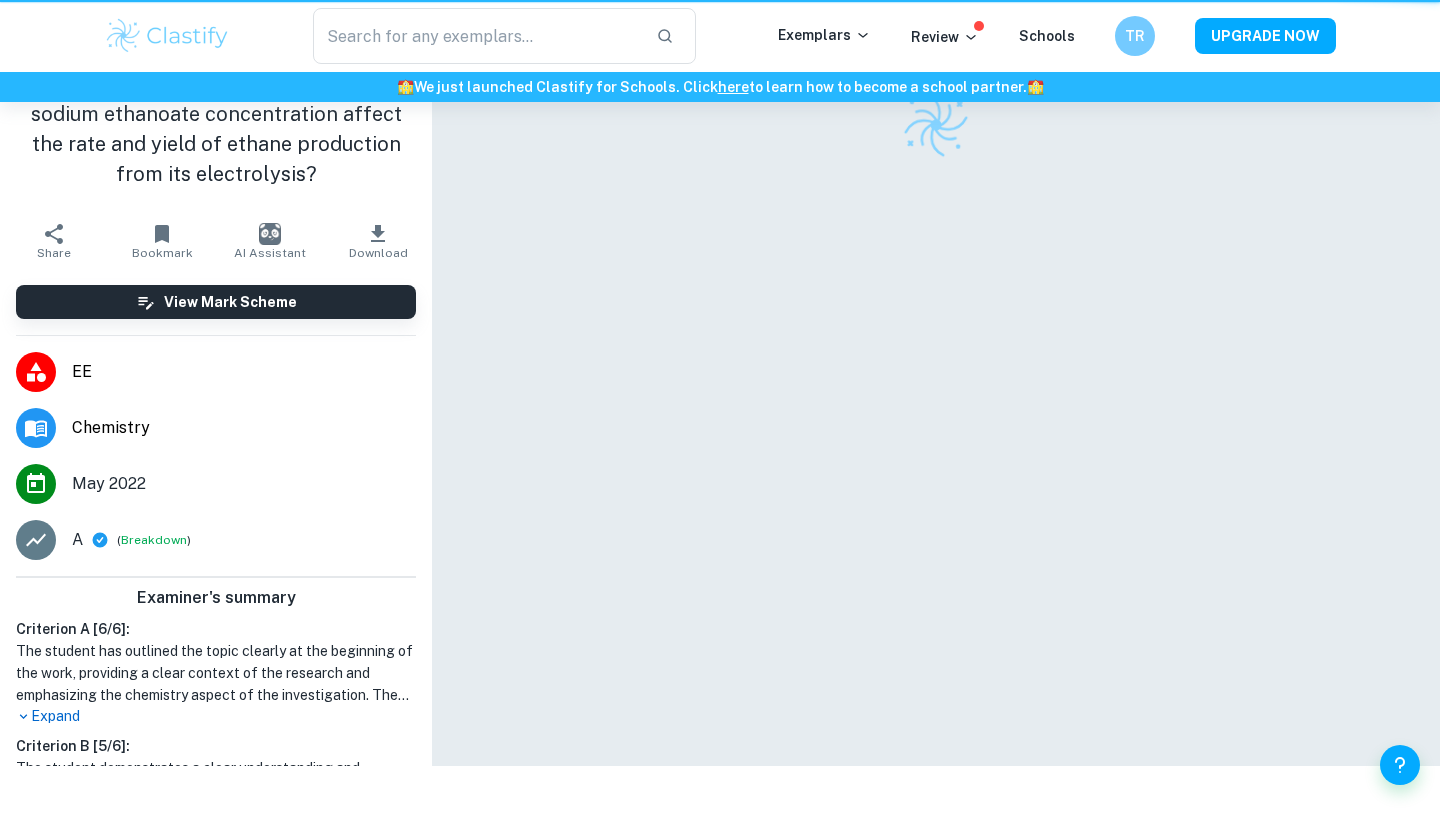 scroll, scrollTop: 0, scrollLeft: 0, axis: both 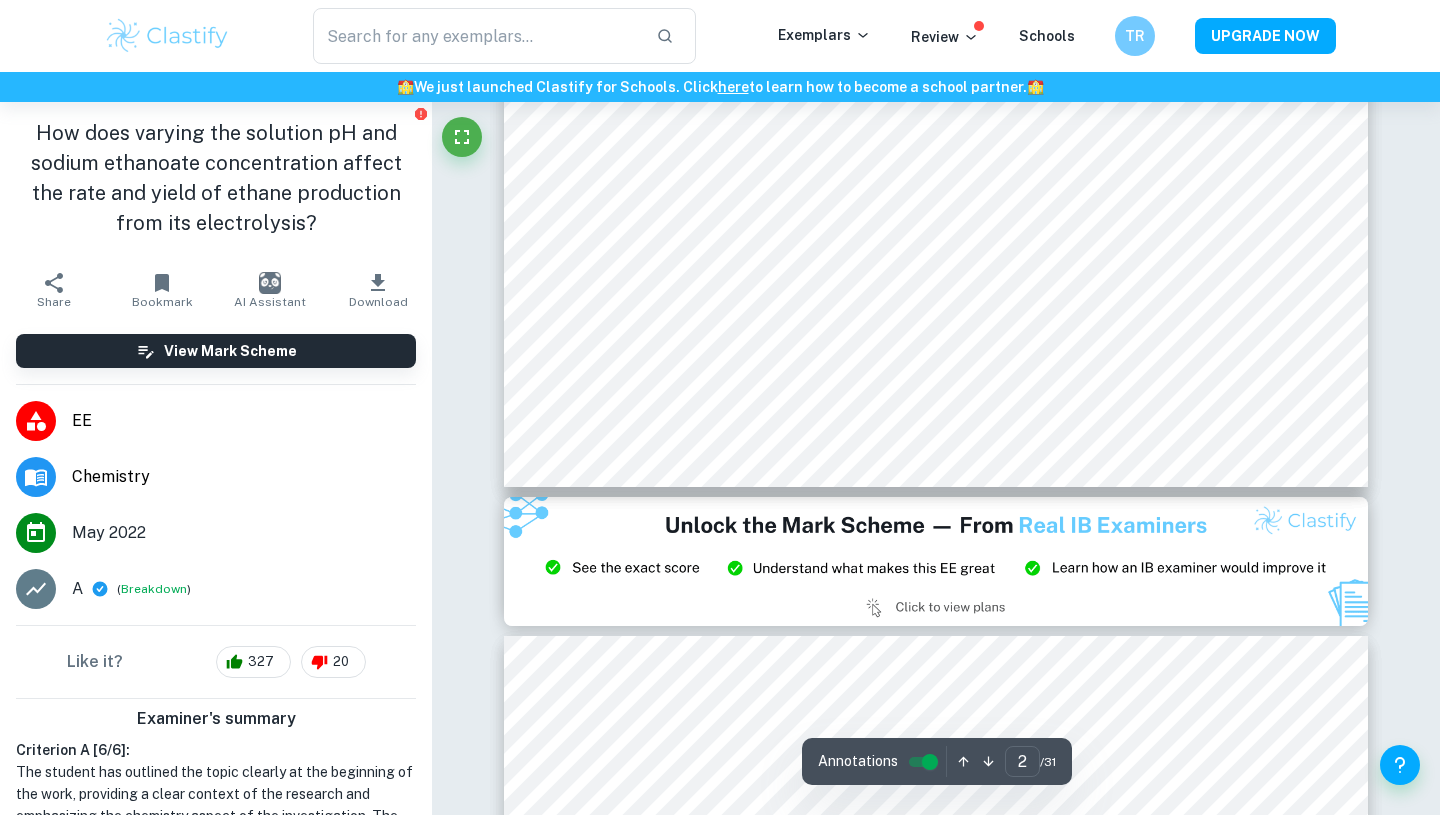 type on "3" 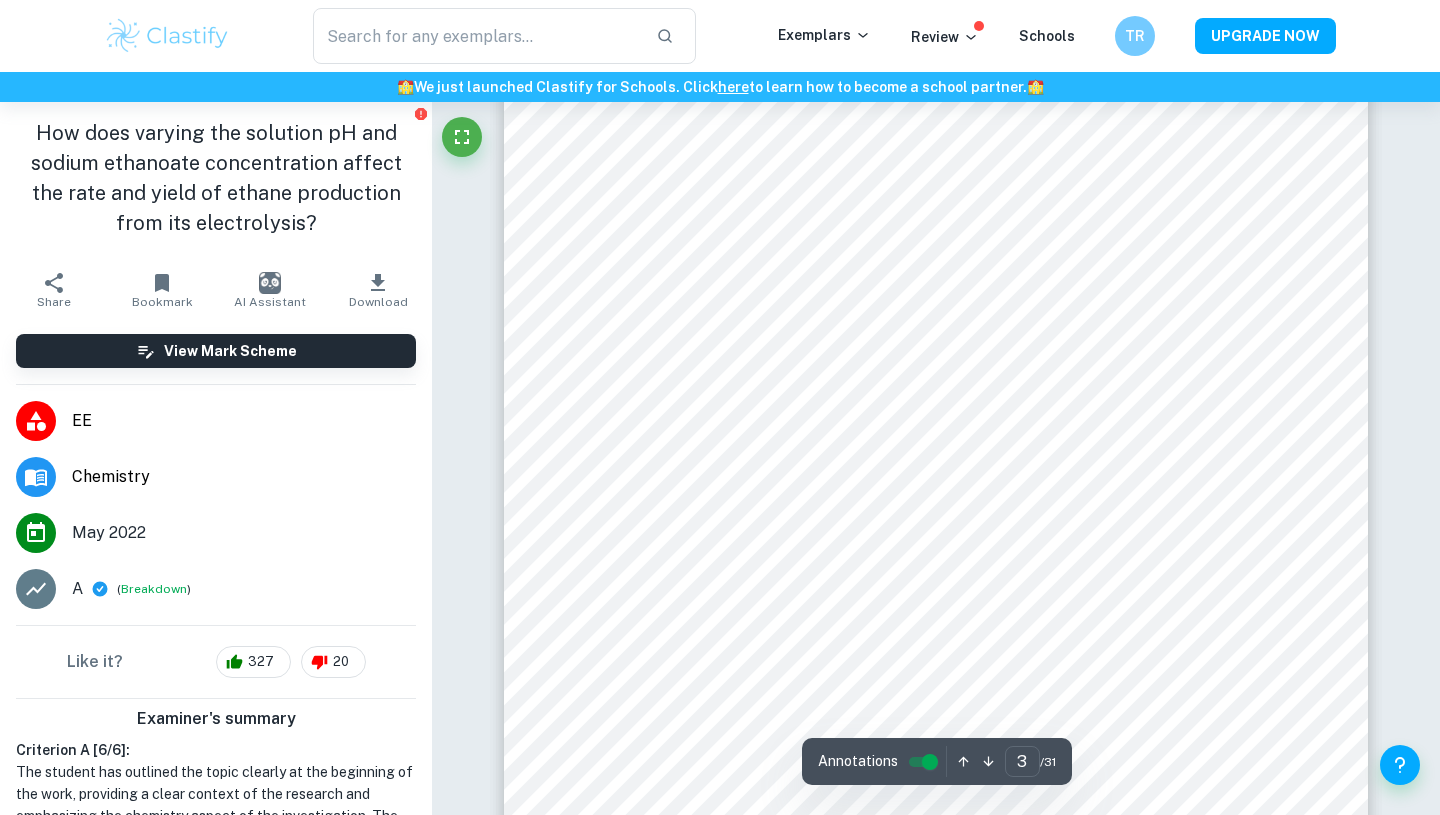 scroll, scrollTop: 2824, scrollLeft: 0, axis: vertical 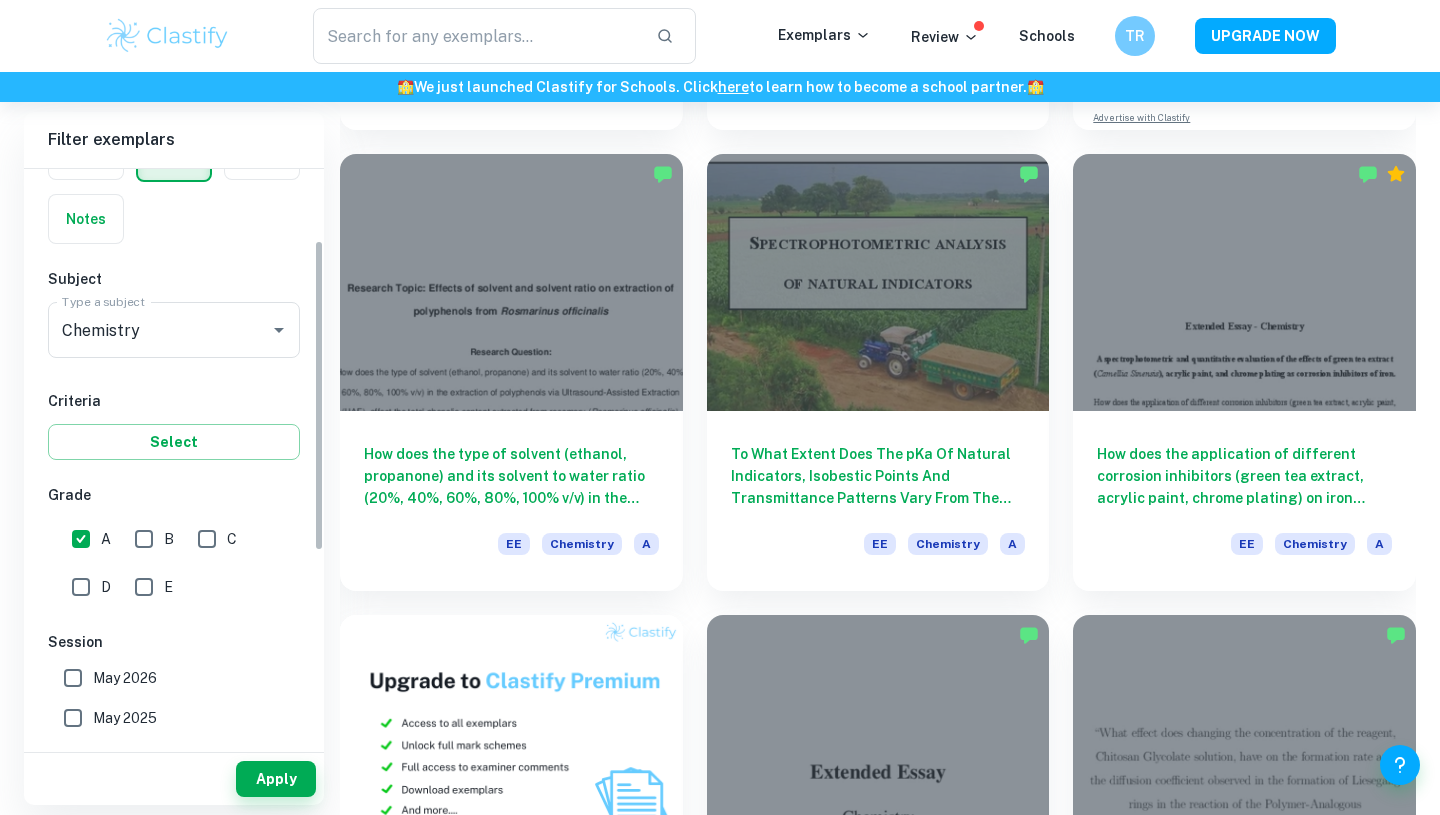 click on "B" at bounding box center [144, 539] 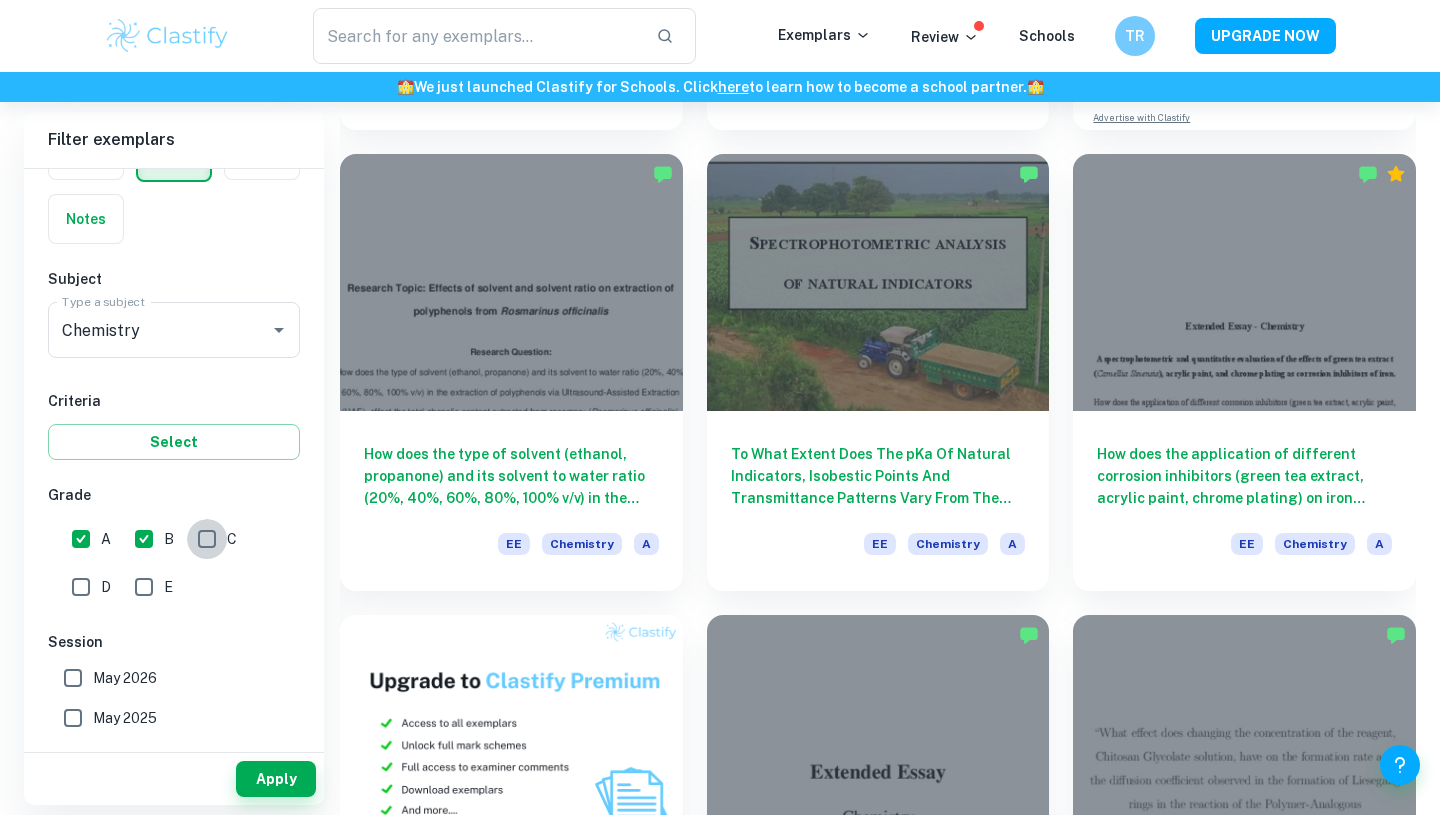 click on "C" at bounding box center [207, 539] 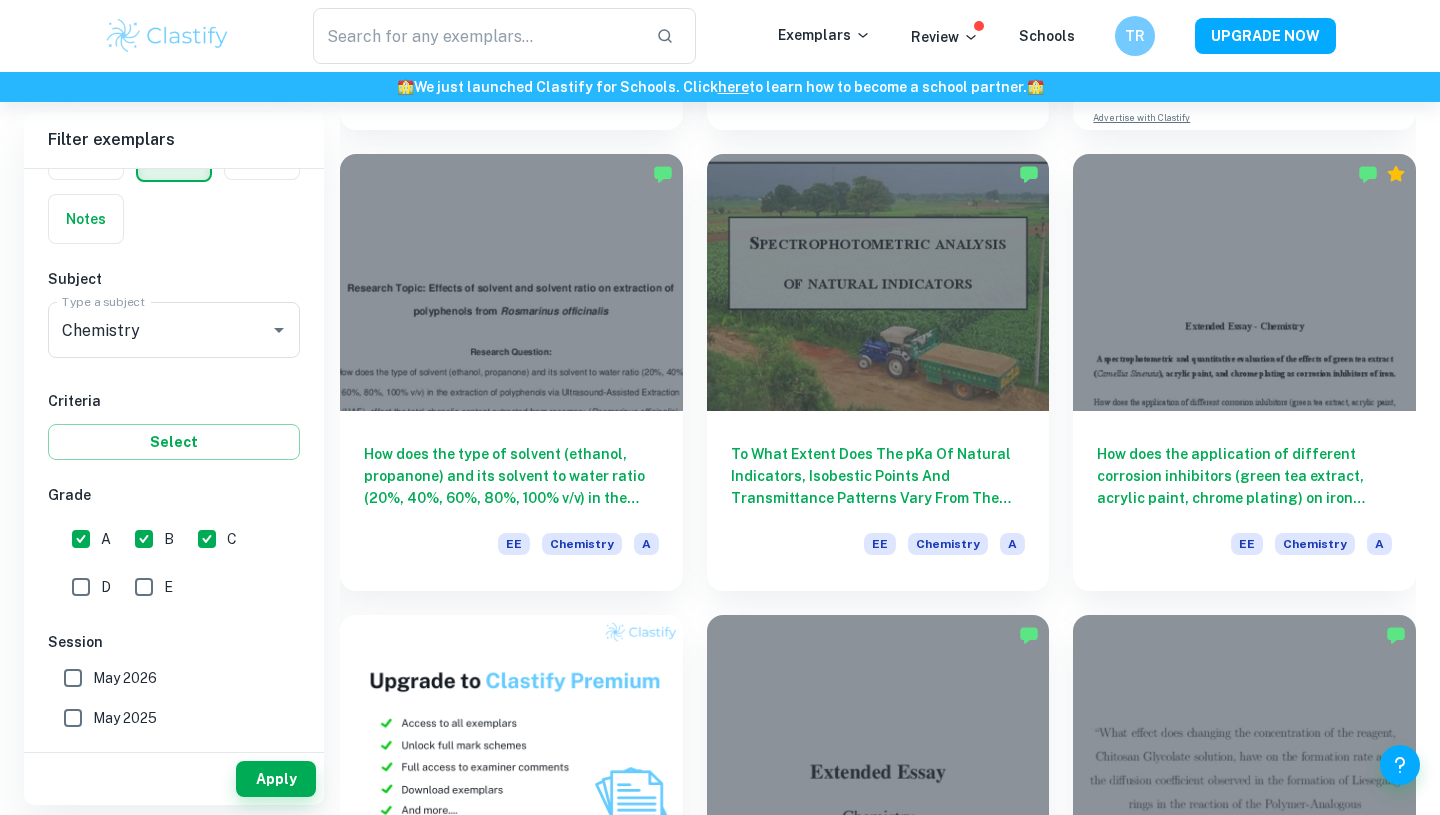 click on "D" at bounding box center (95, 583) 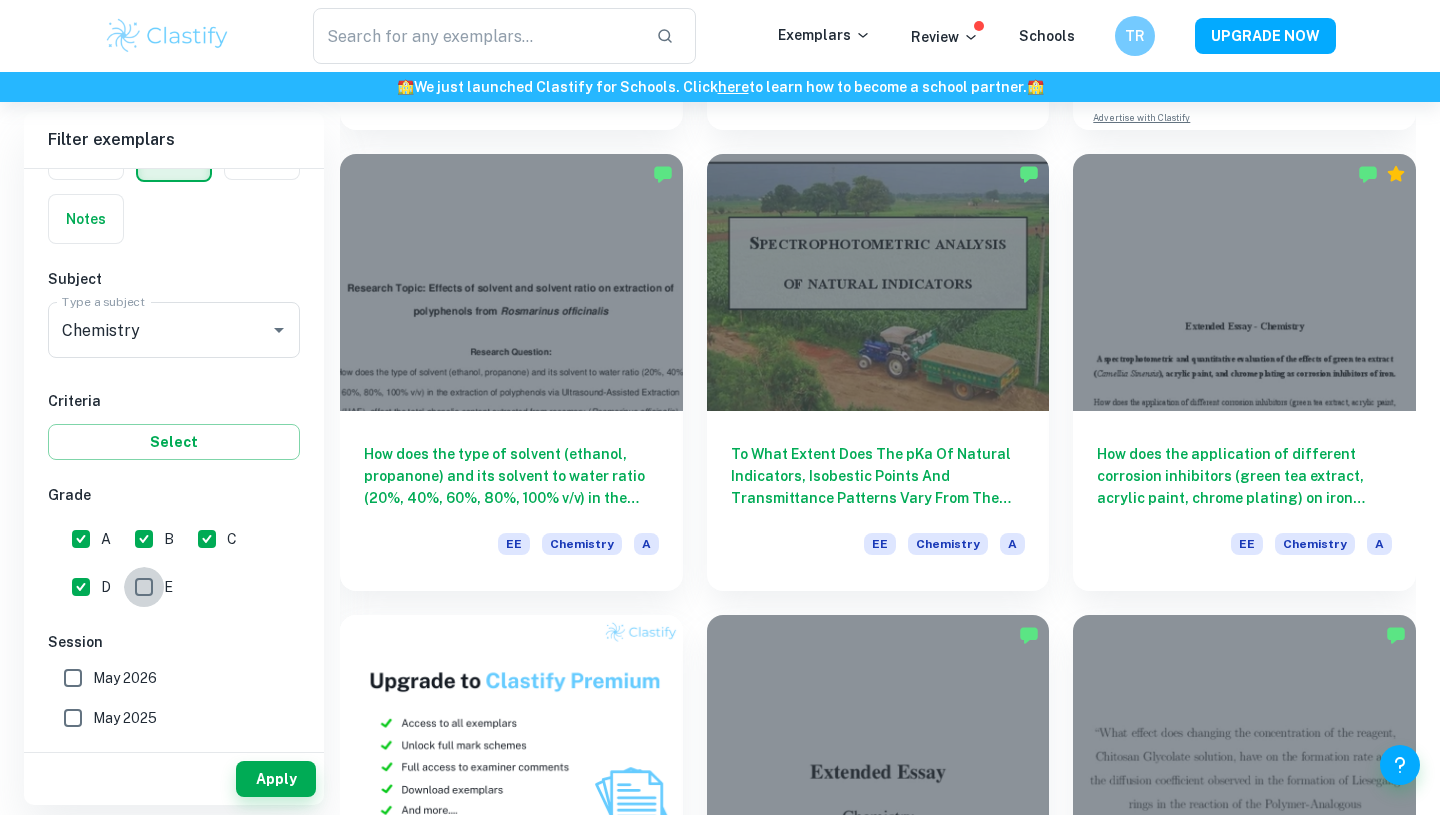 click on "E" at bounding box center [144, 587] 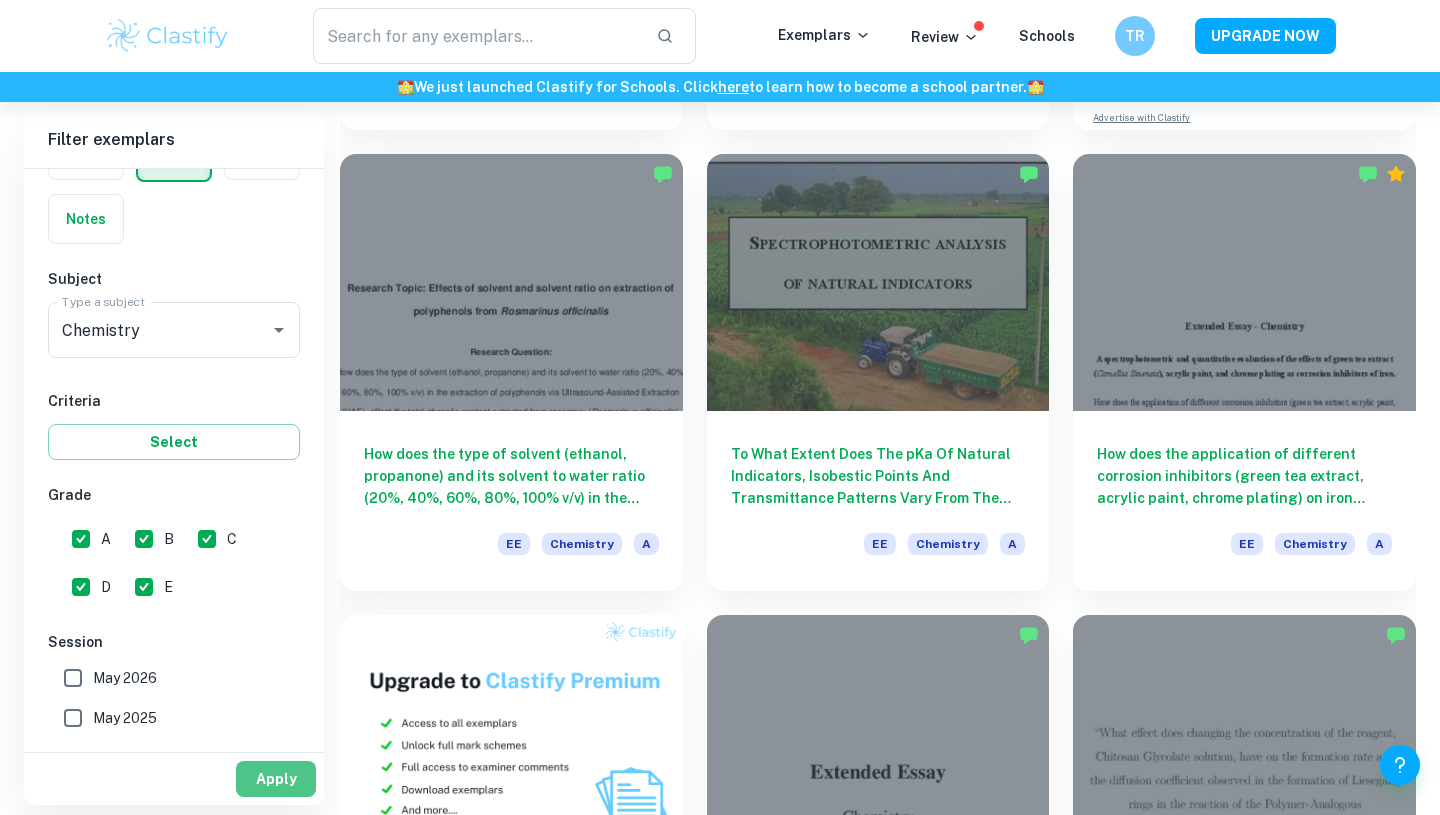 click on "Apply" at bounding box center [276, 779] 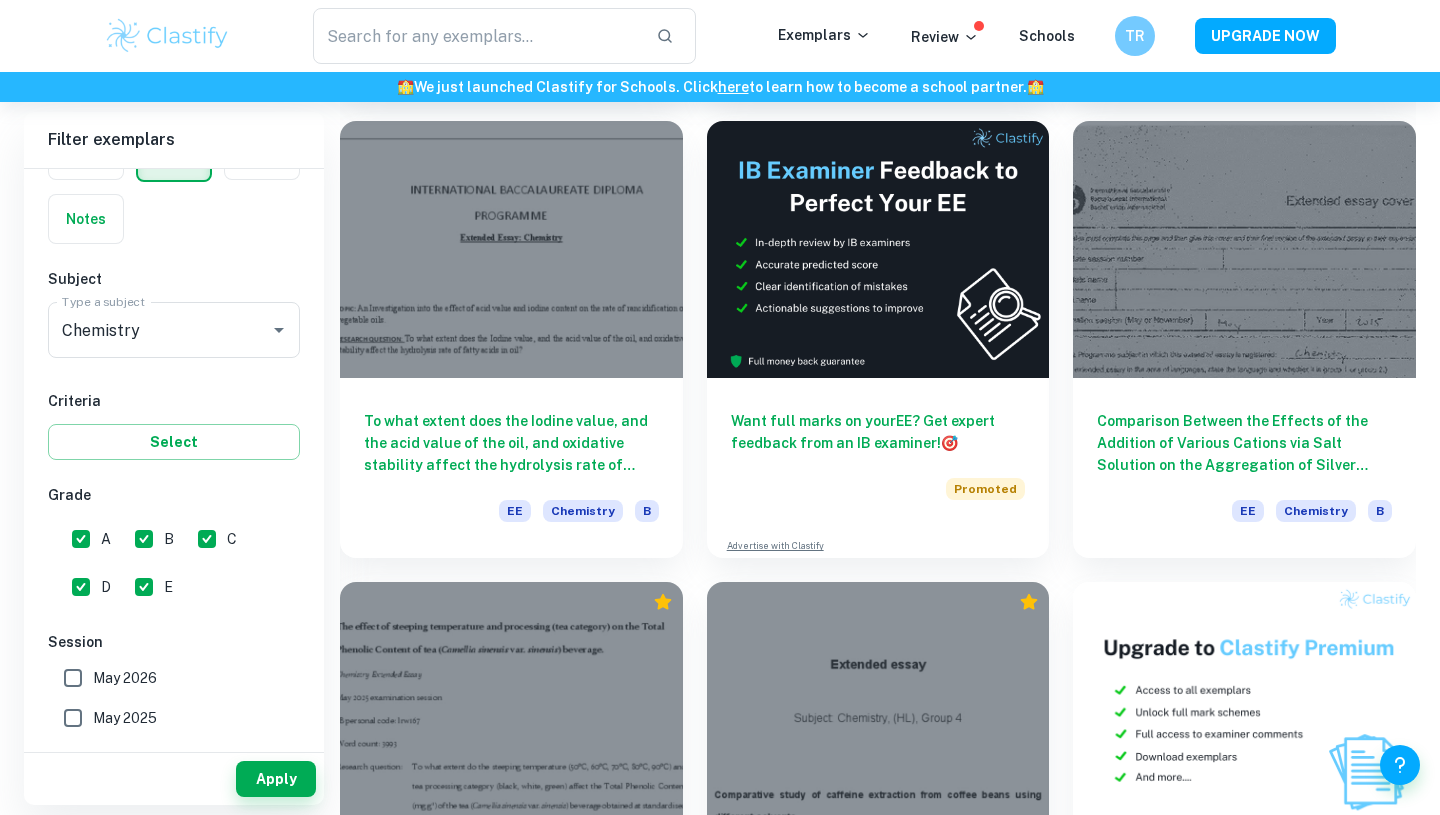 scroll, scrollTop: 5869, scrollLeft: 0, axis: vertical 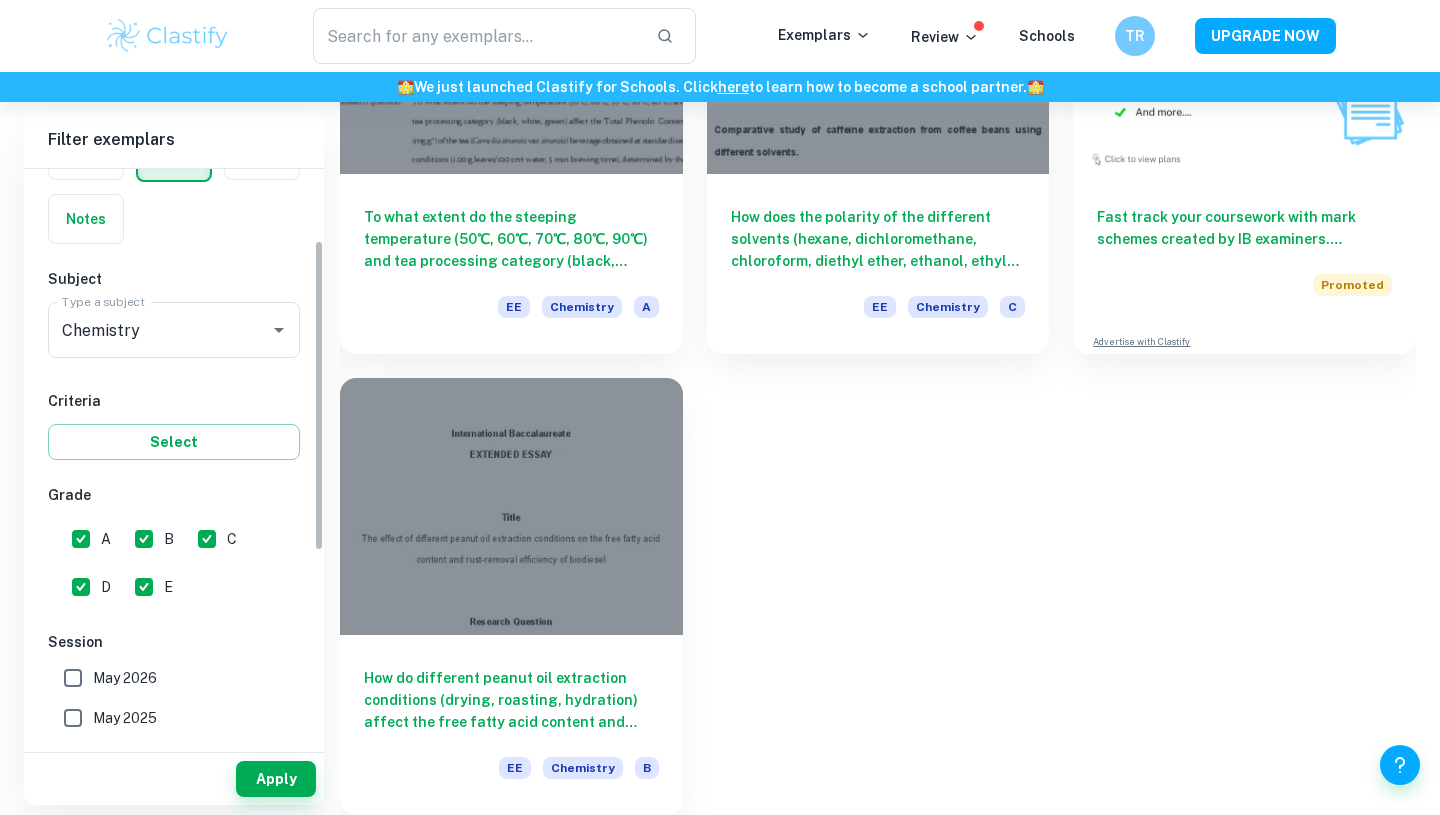click on "A" at bounding box center (81, 539) 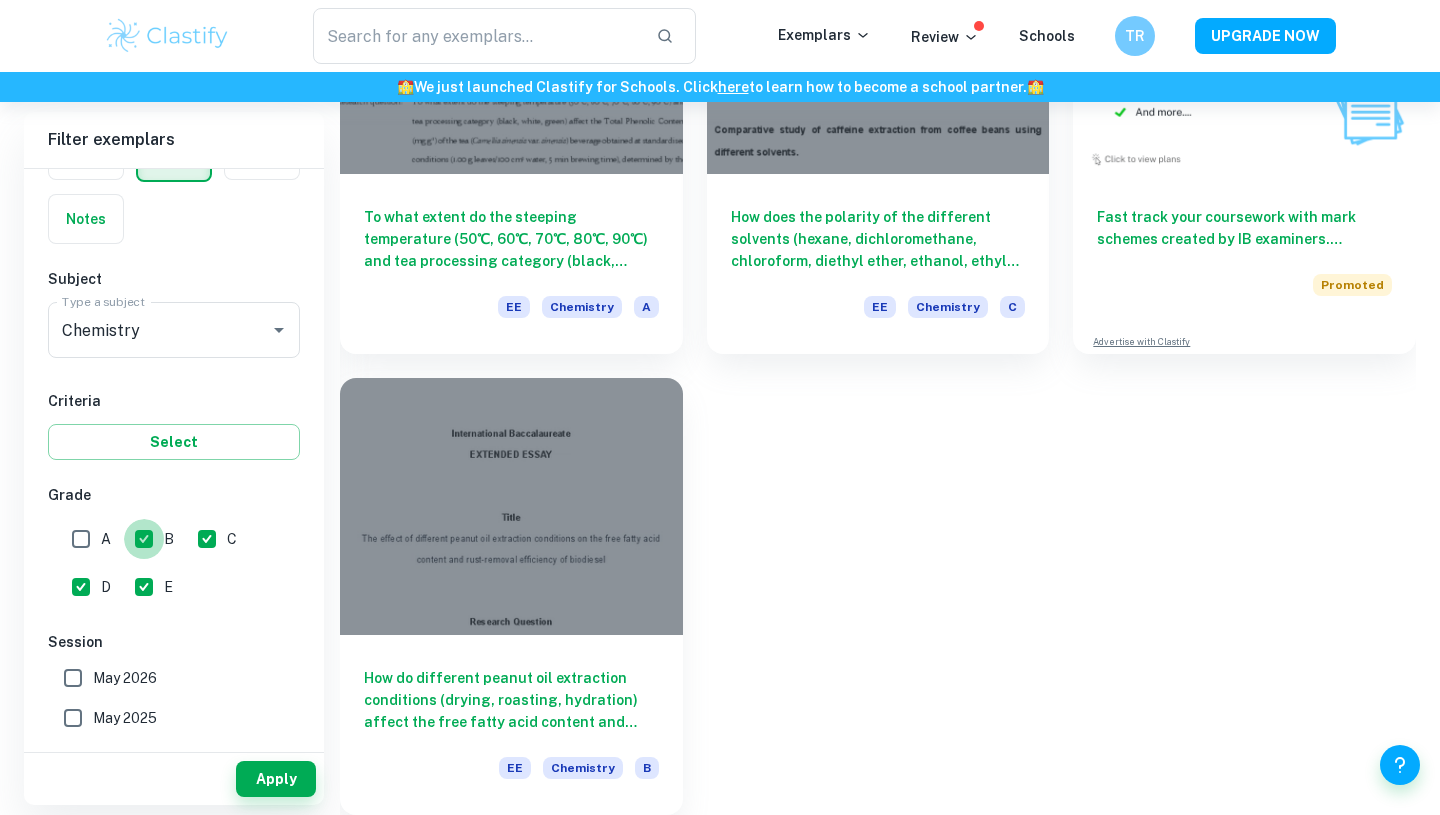 click on "B" at bounding box center [144, 539] 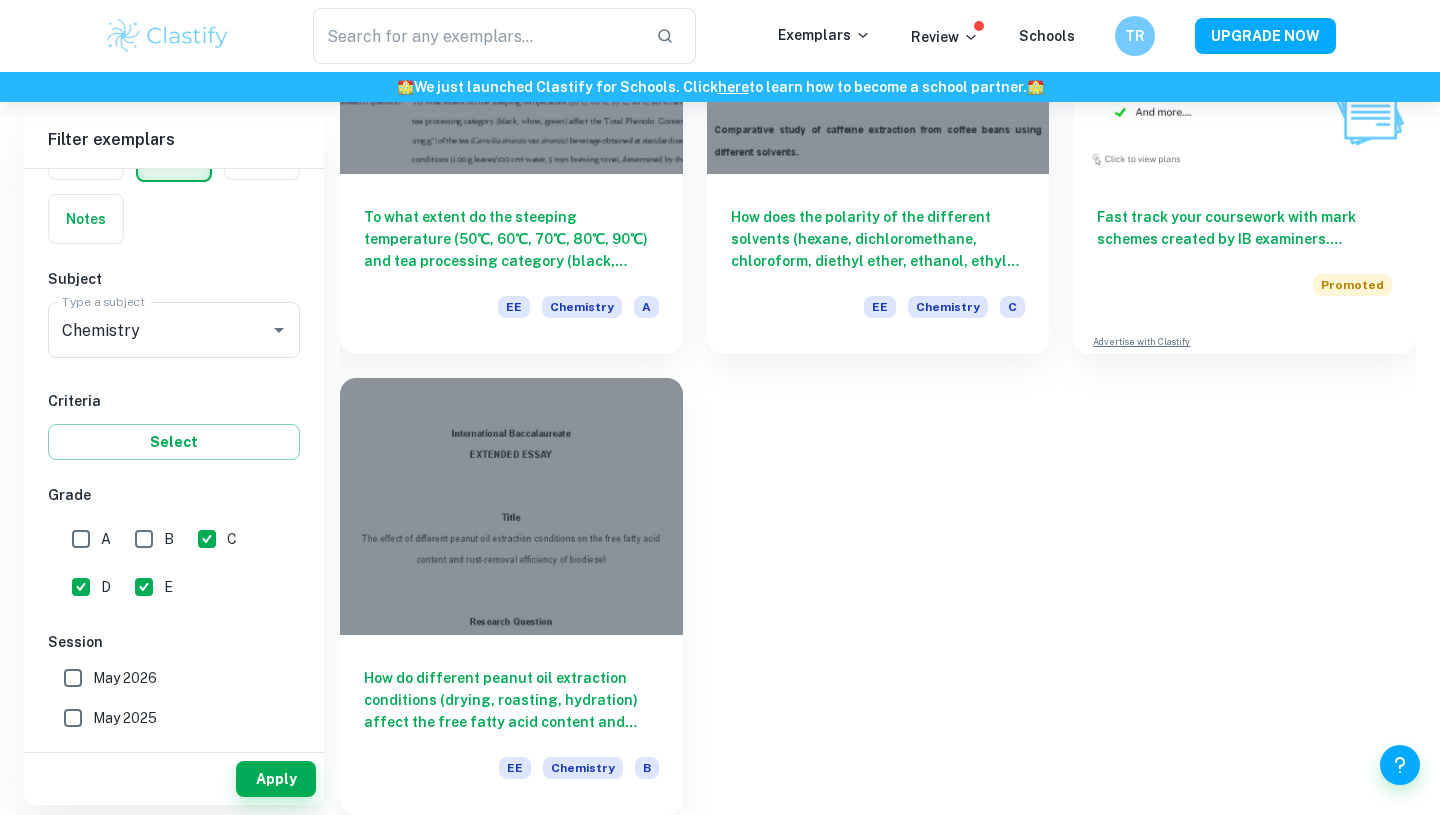 click on "C" at bounding box center [207, 539] 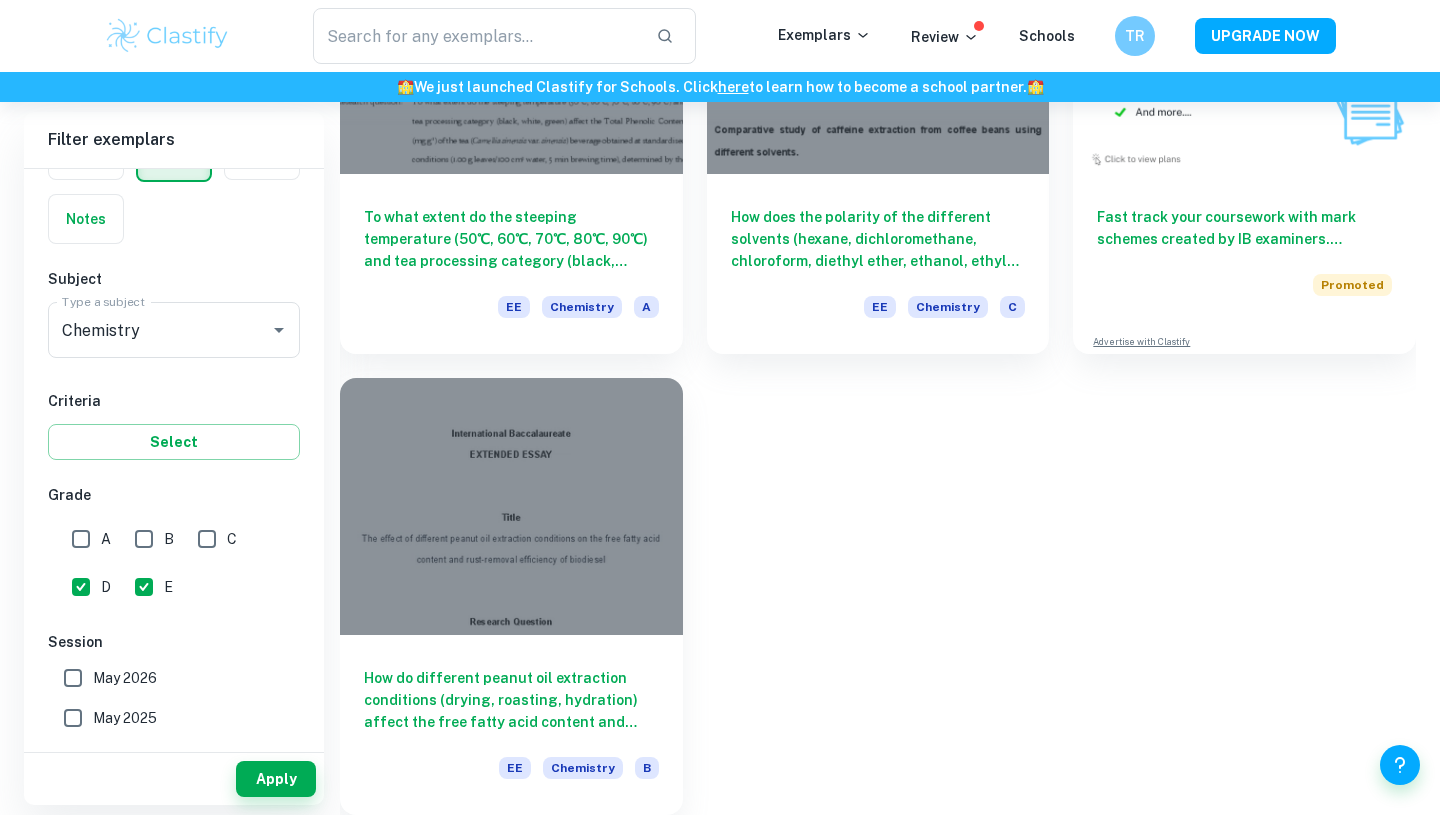 click on "Apply" at bounding box center [174, 779] 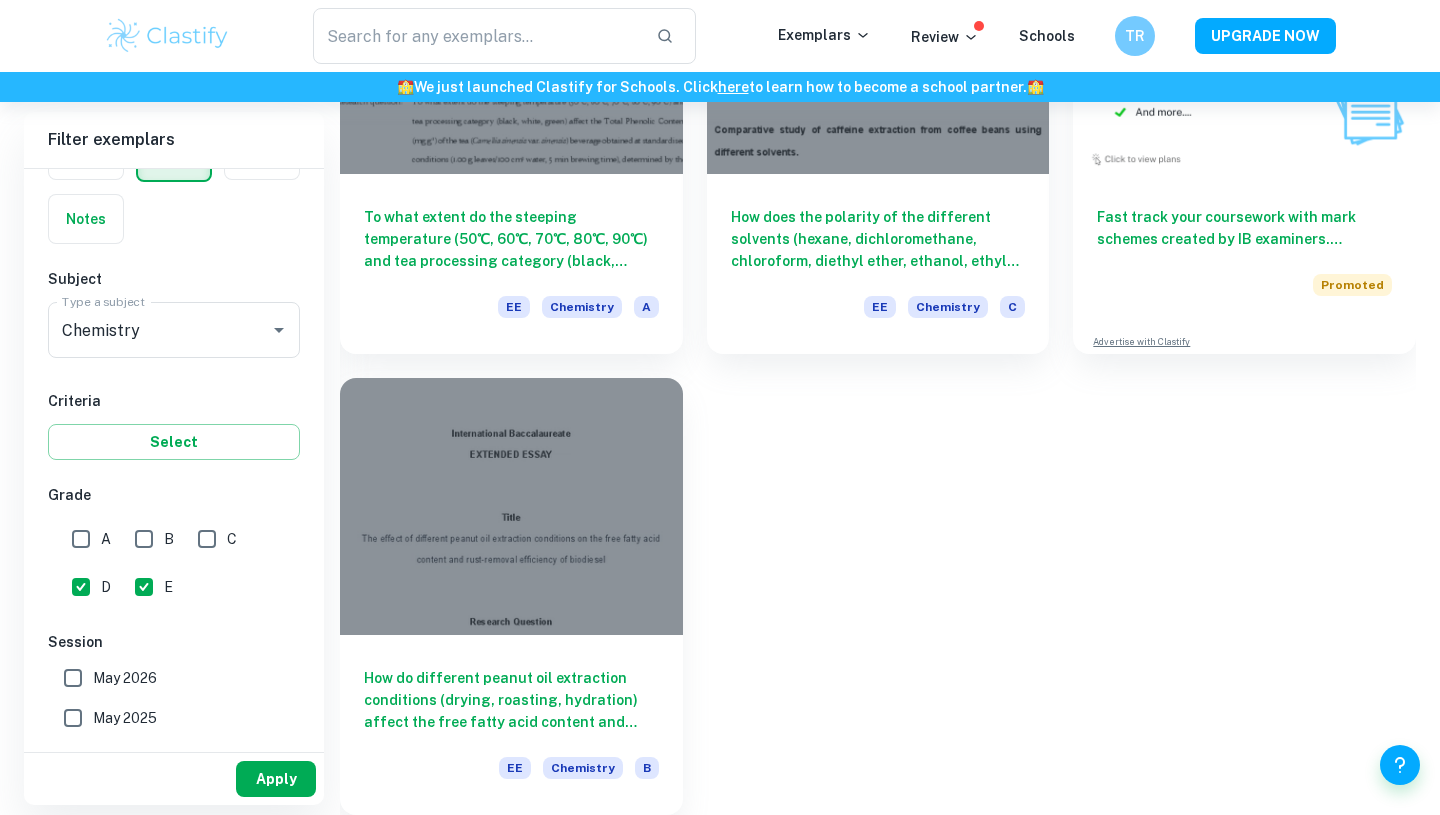 click on "Apply" at bounding box center (276, 779) 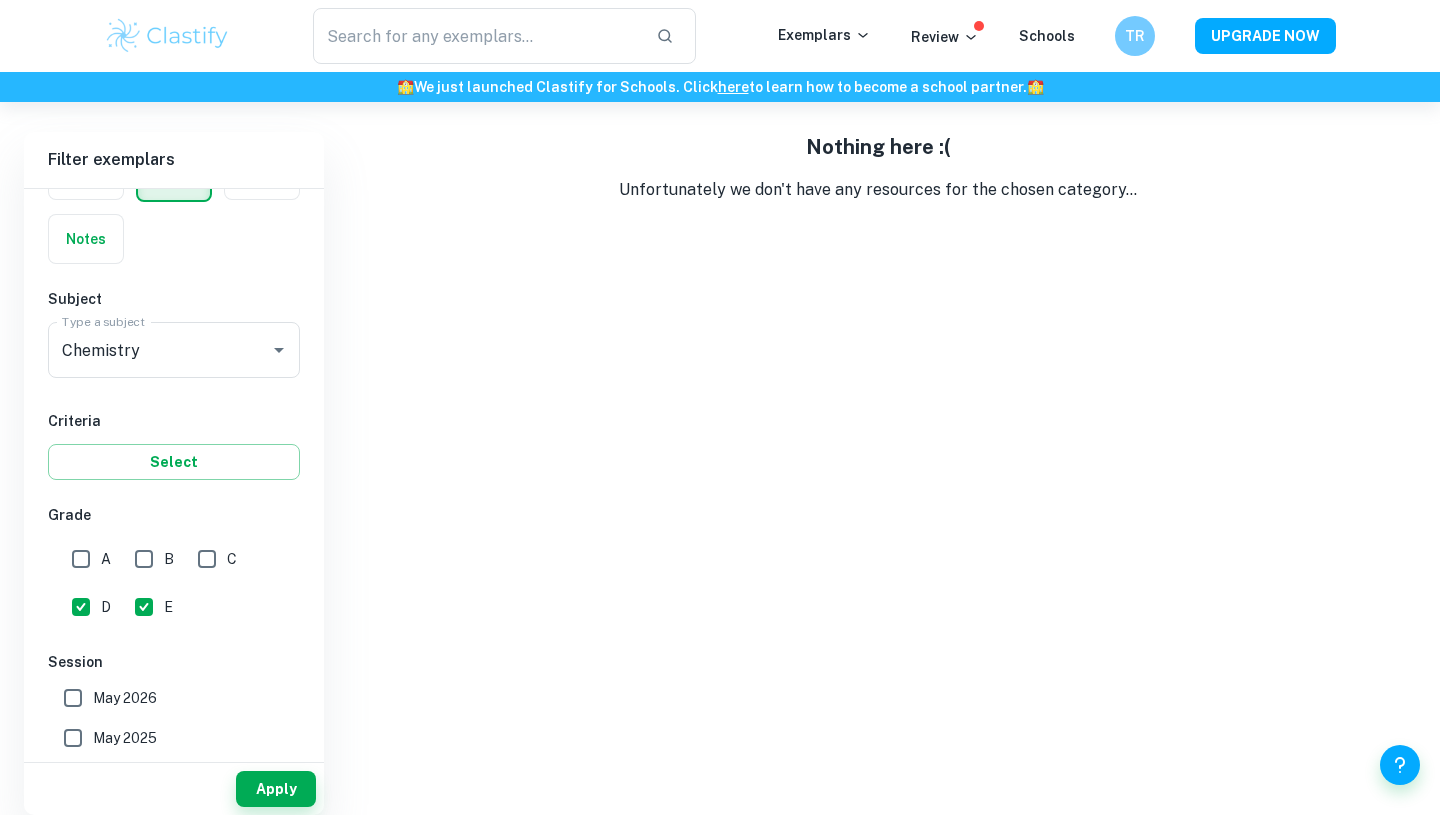 scroll, scrollTop: 102, scrollLeft: 0, axis: vertical 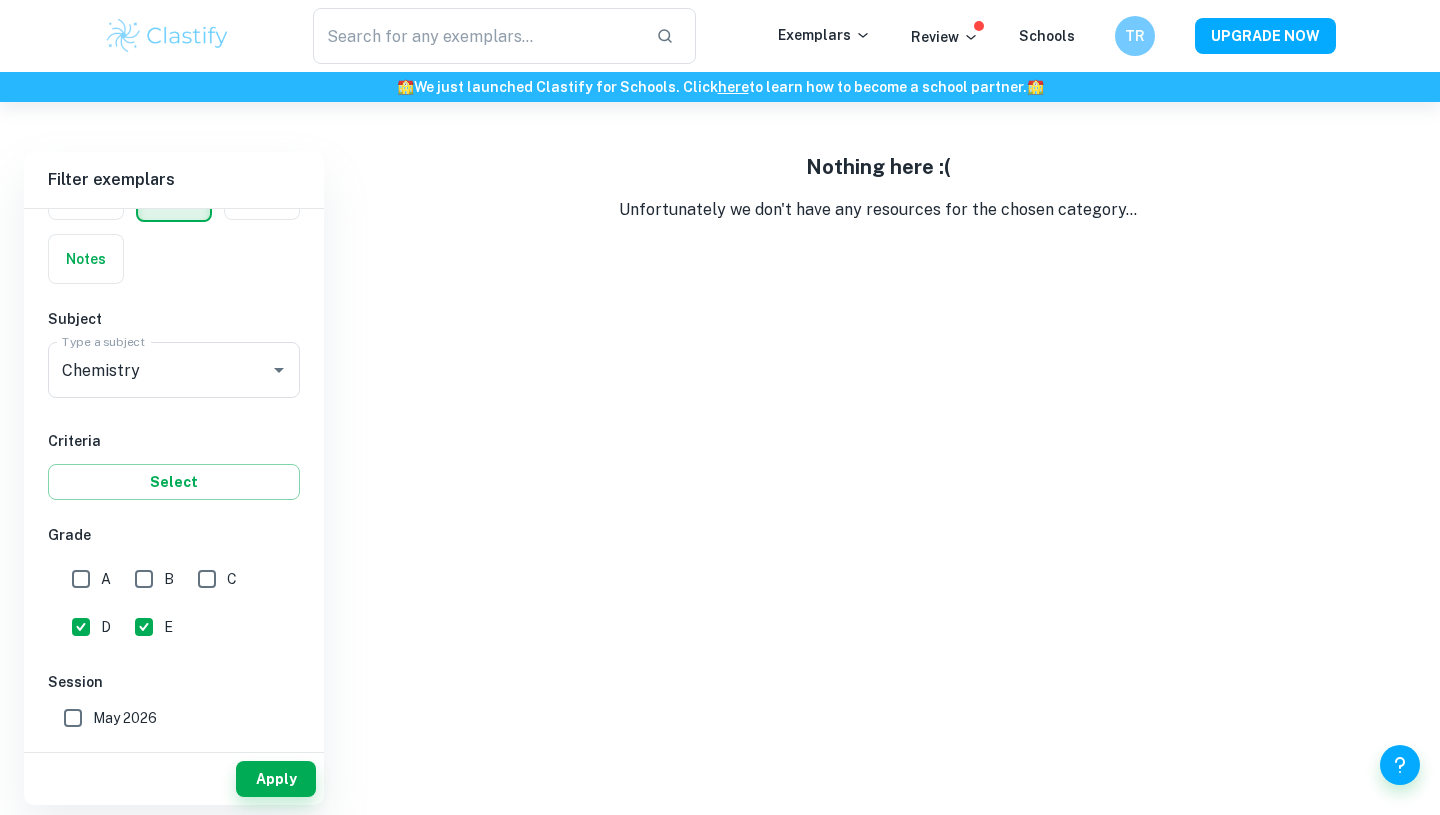 click on "D" at bounding box center (81, 627) 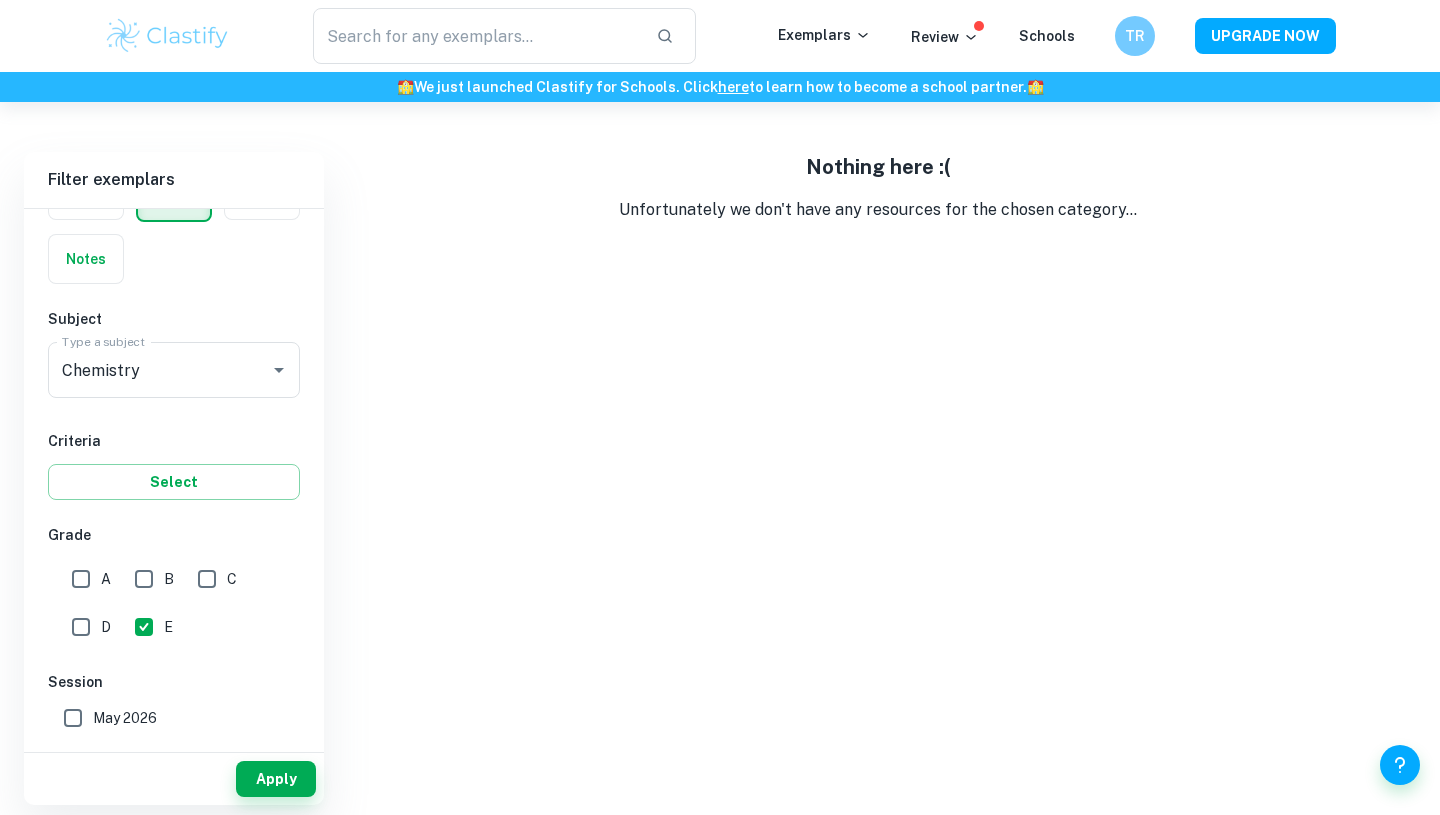 click on "E" at bounding box center (144, 627) 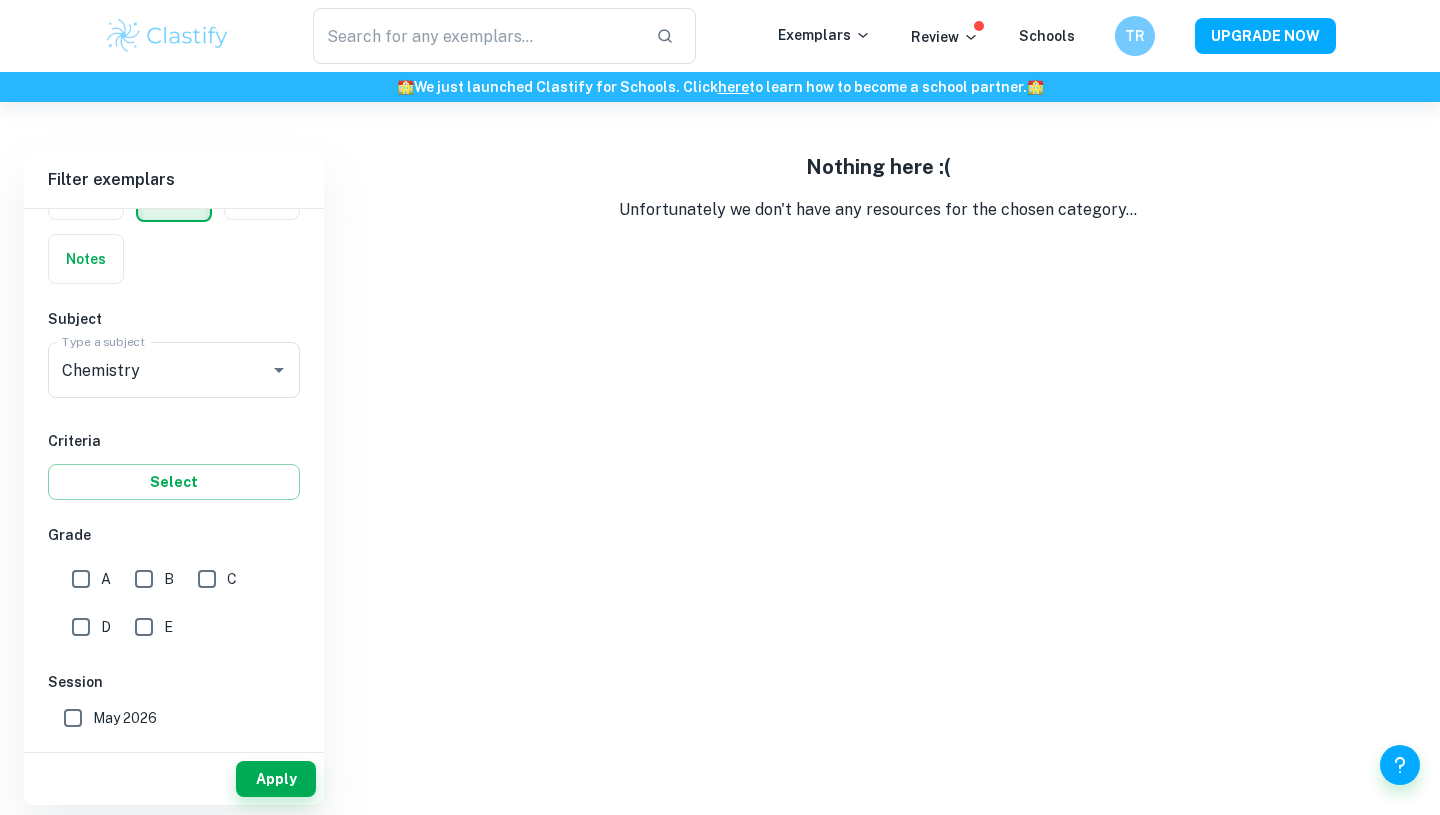 scroll, scrollTop: 0, scrollLeft: 0, axis: both 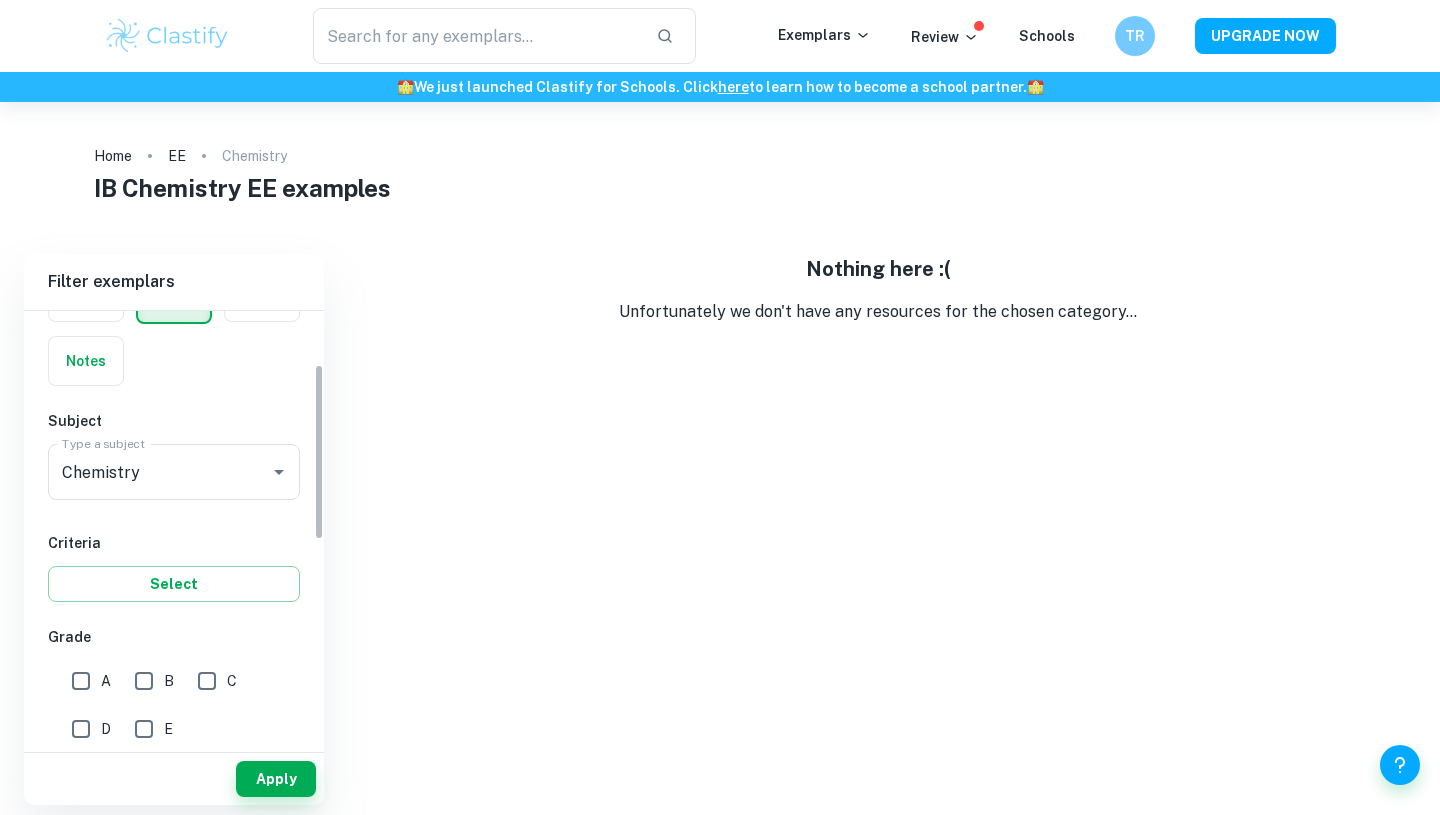 click on "A" at bounding box center (81, 681) 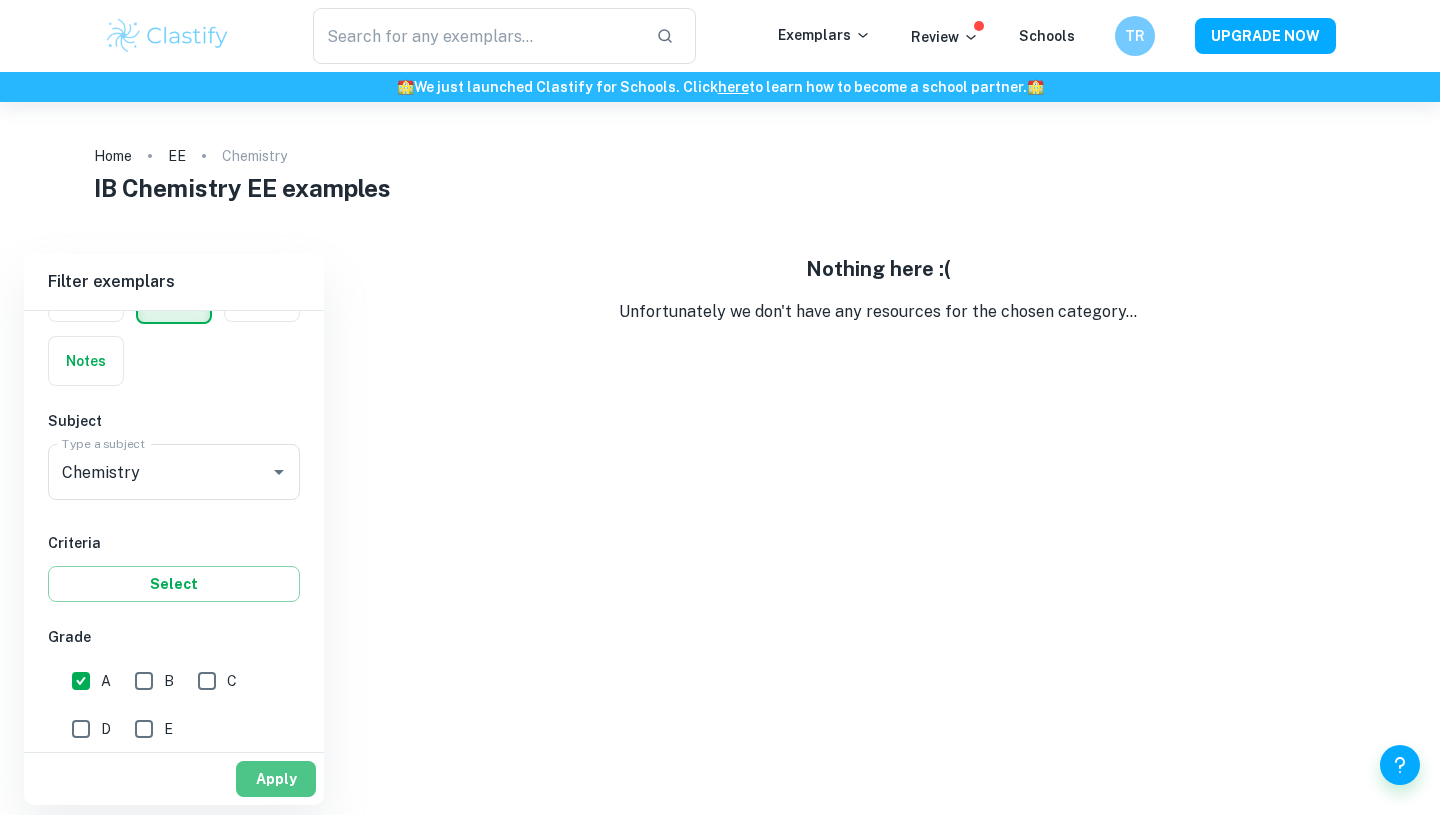 click on "Apply" at bounding box center (276, 779) 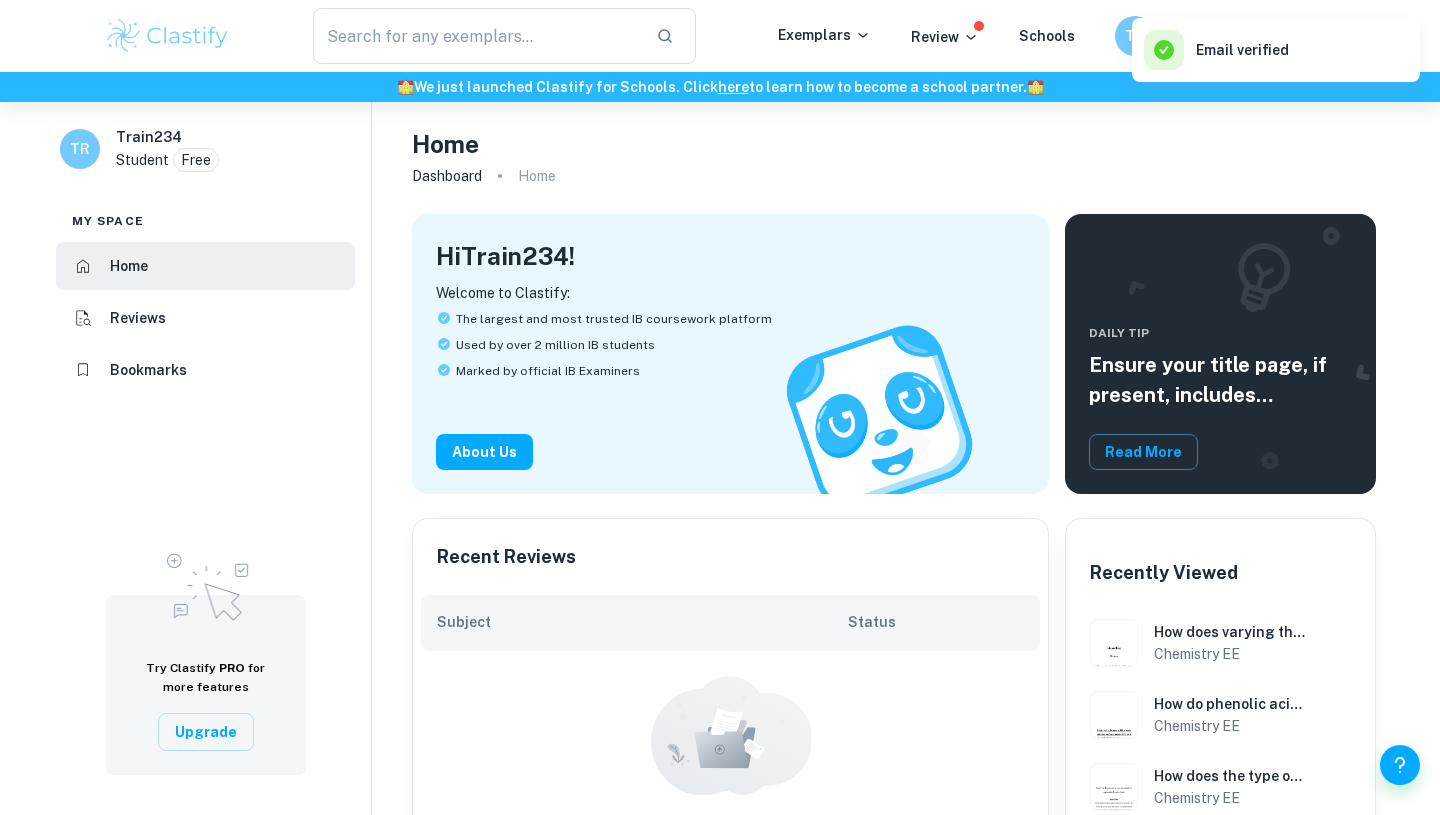 scroll, scrollTop: 0, scrollLeft: 0, axis: both 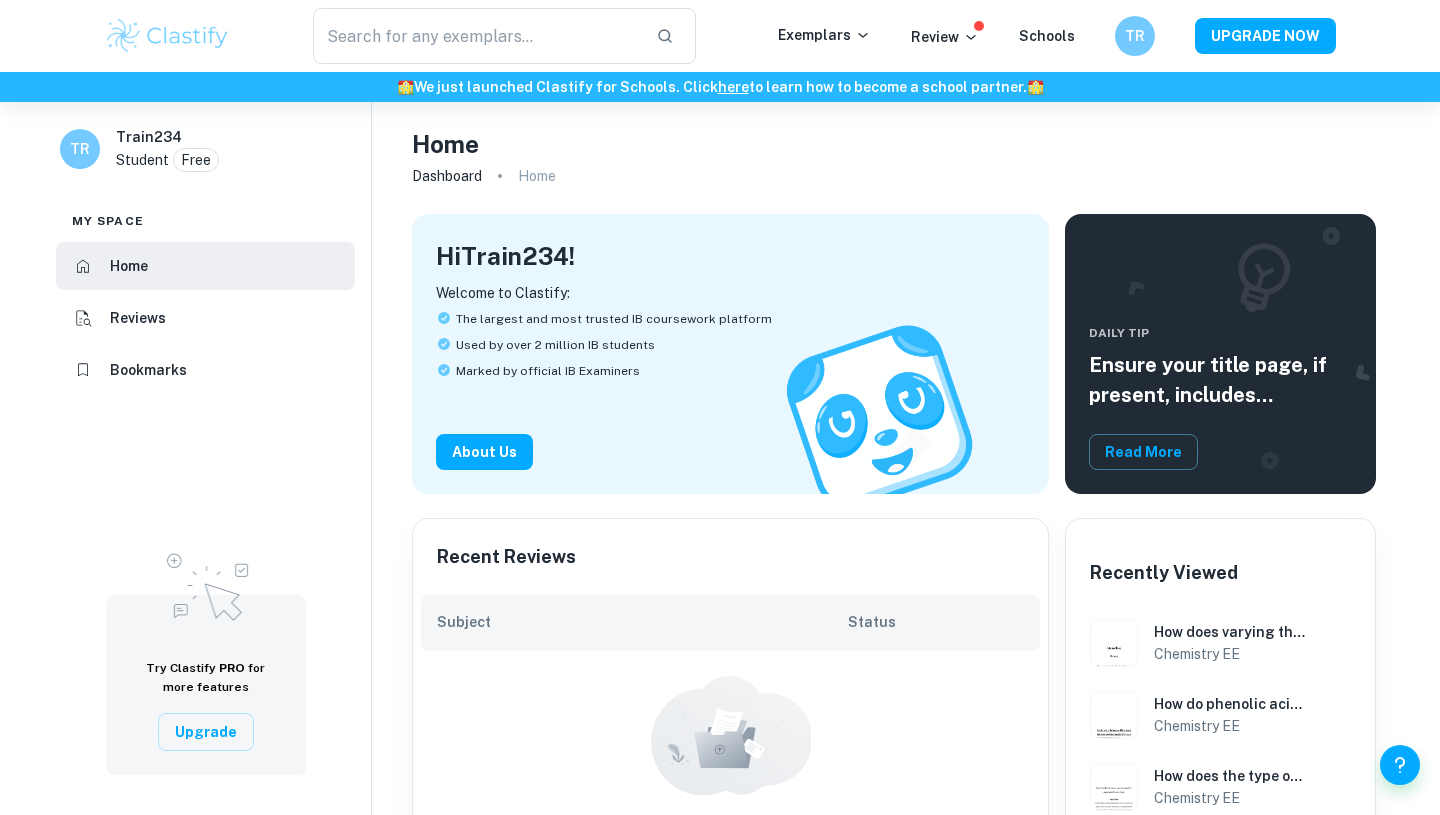 click on "Home" at bounding box center (894, 144) 